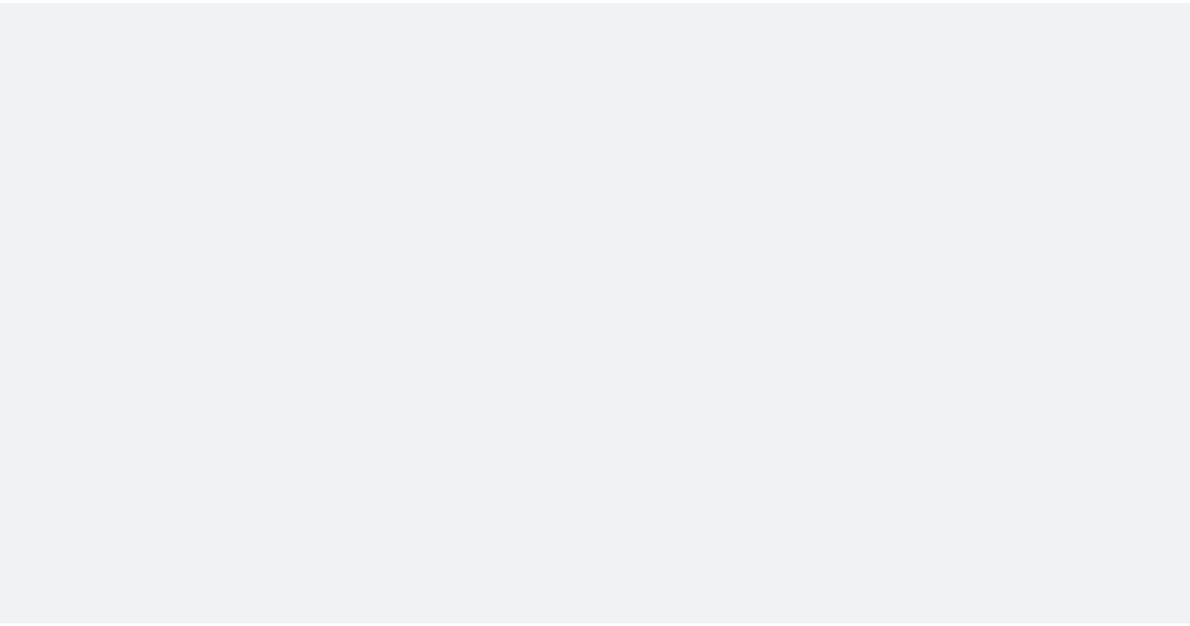 scroll, scrollTop: 0, scrollLeft: 0, axis: both 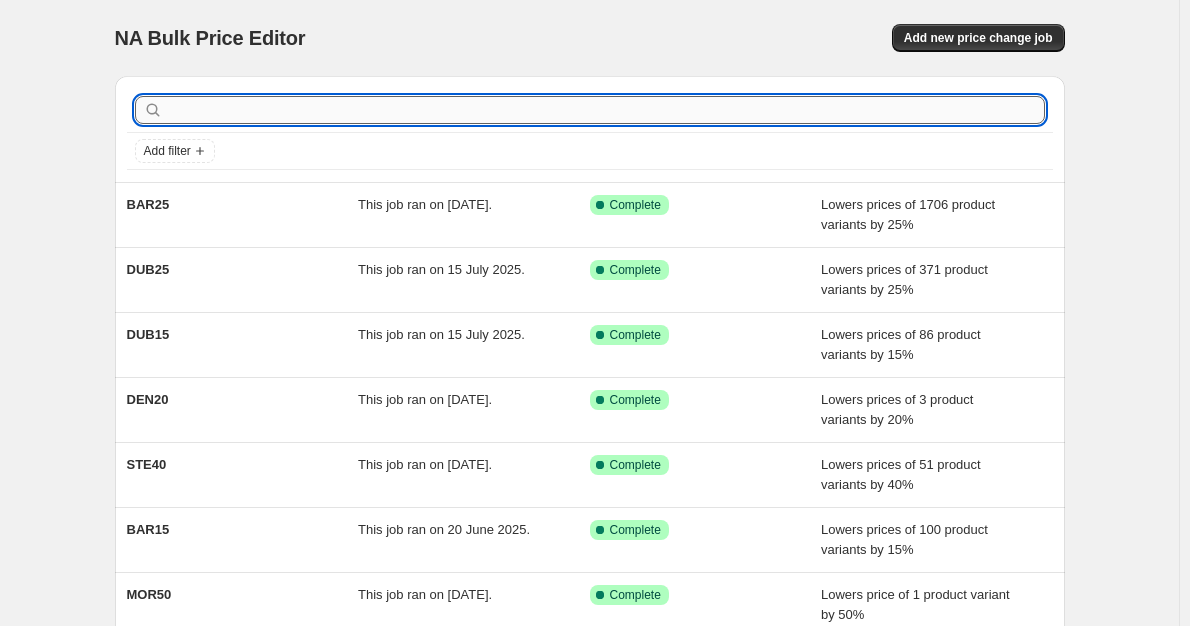 click at bounding box center [606, 110] 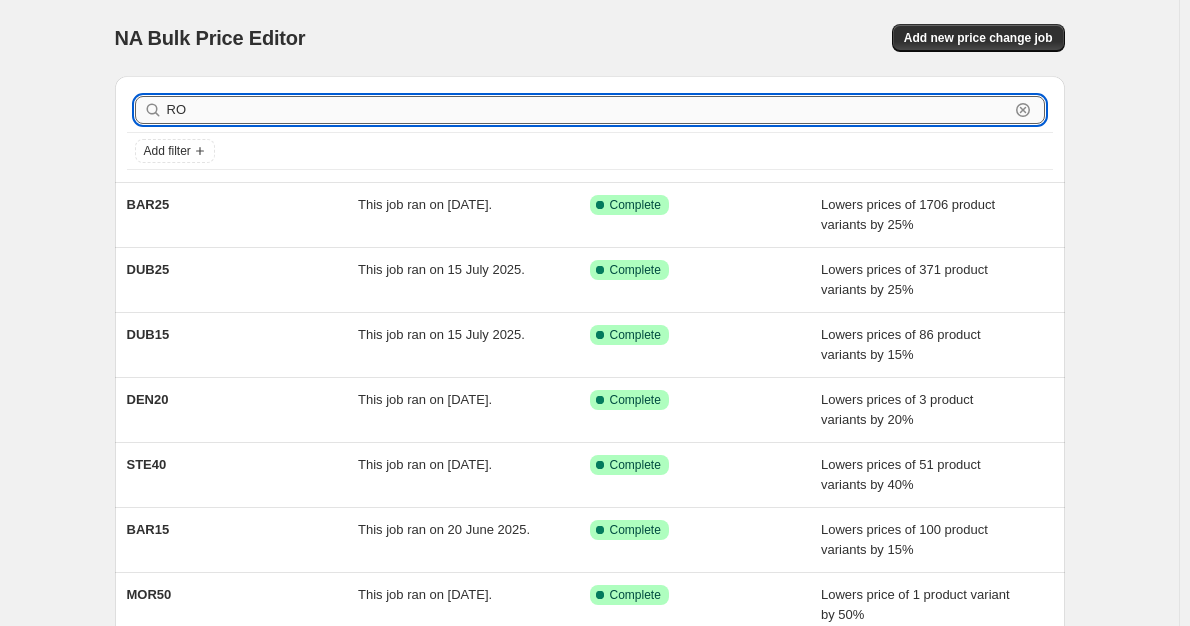 type on "ROB" 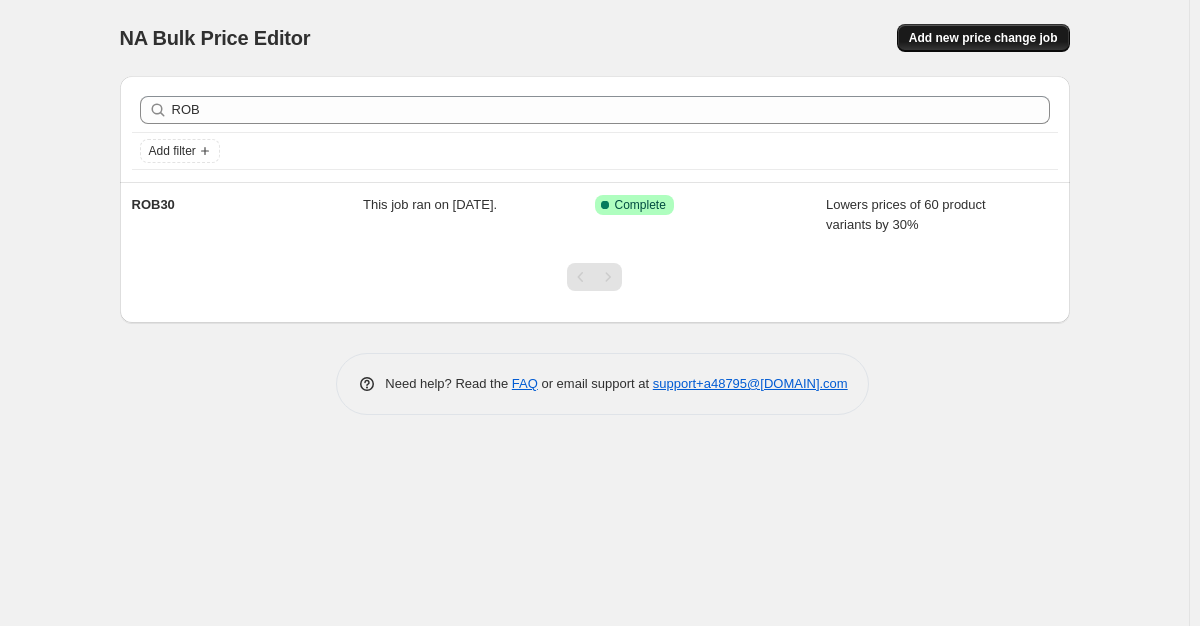 click on "Add new price change job" at bounding box center (983, 38) 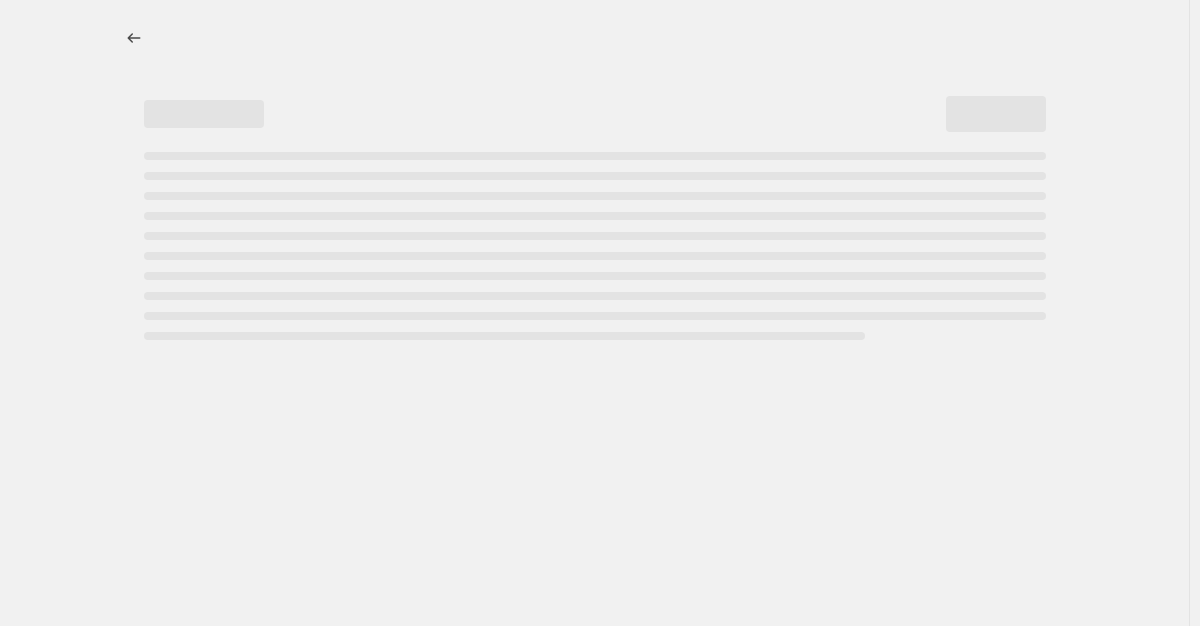 select on "percentage" 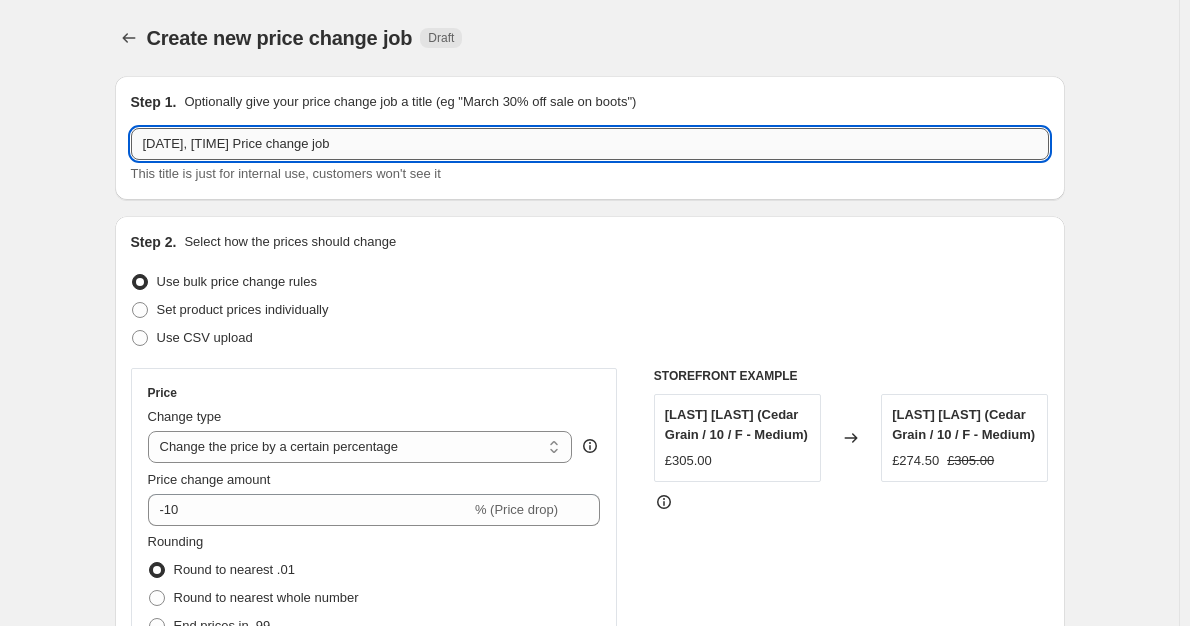 click on "[DATE], [TIME] Price change job" at bounding box center (590, 144) 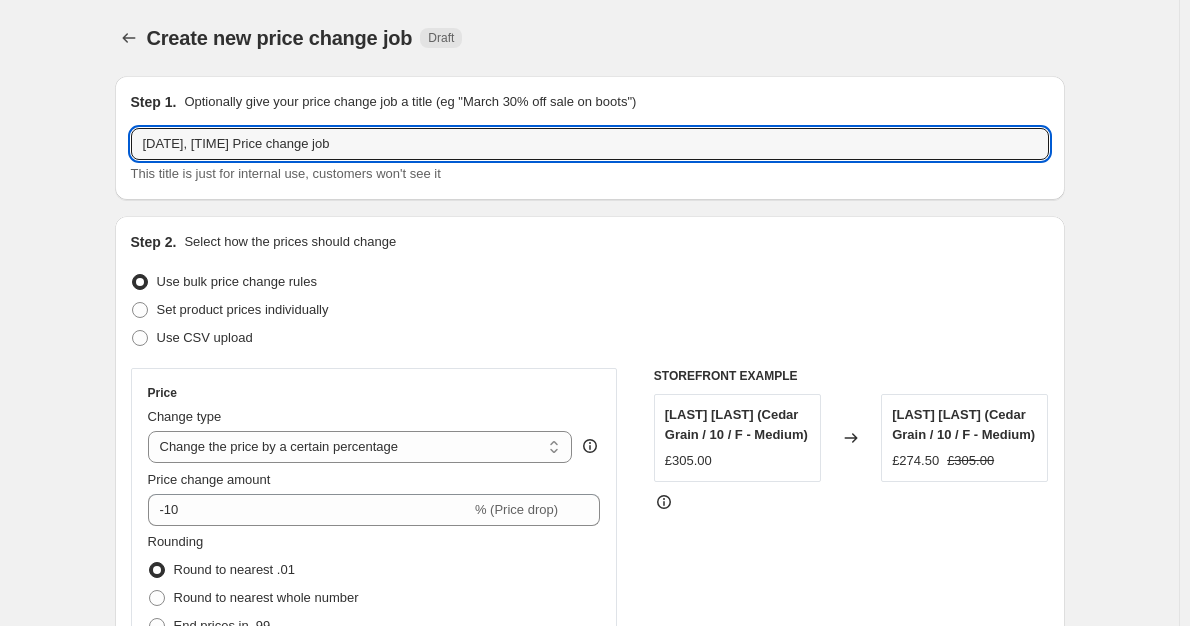 drag, startPoint x: 392, startPoint y: 152, endPoint x: 125, endPoint y: 142, distance: 267.1872 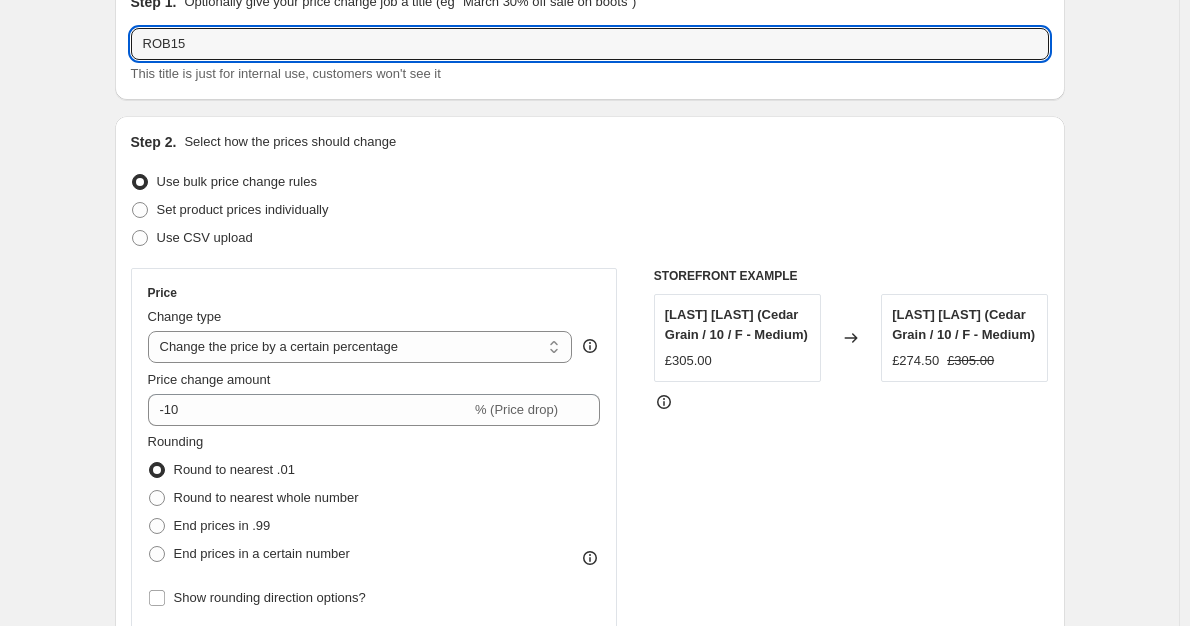 scroll, scrollTop: 200, scrollLeft: 0, axis: vertical 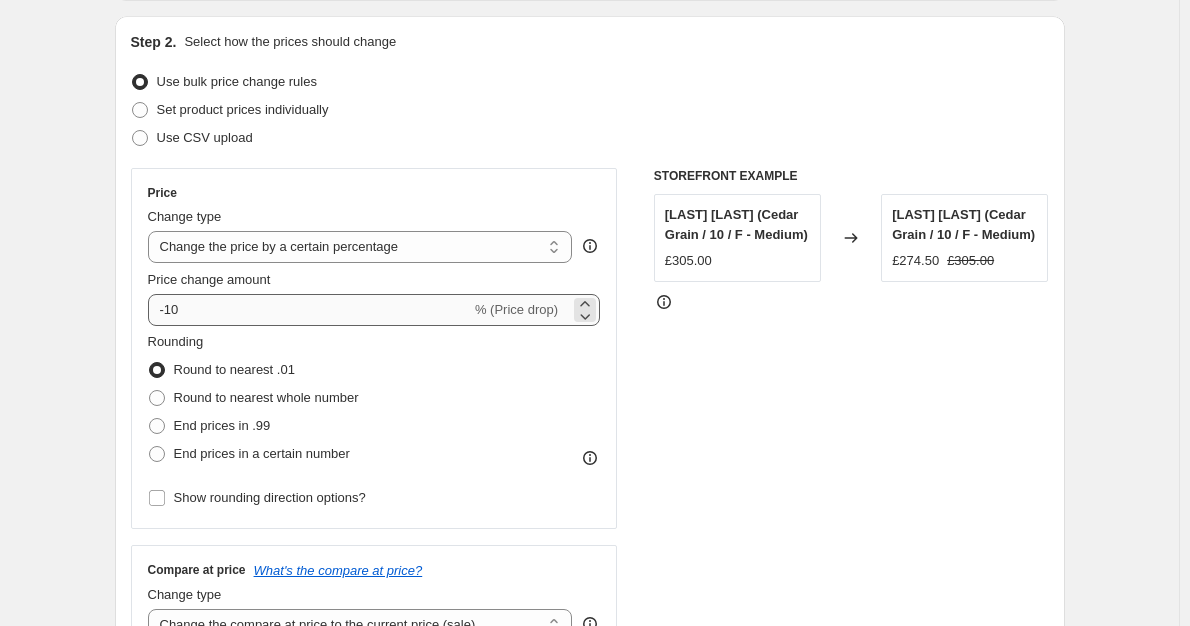 type on "ROB15" 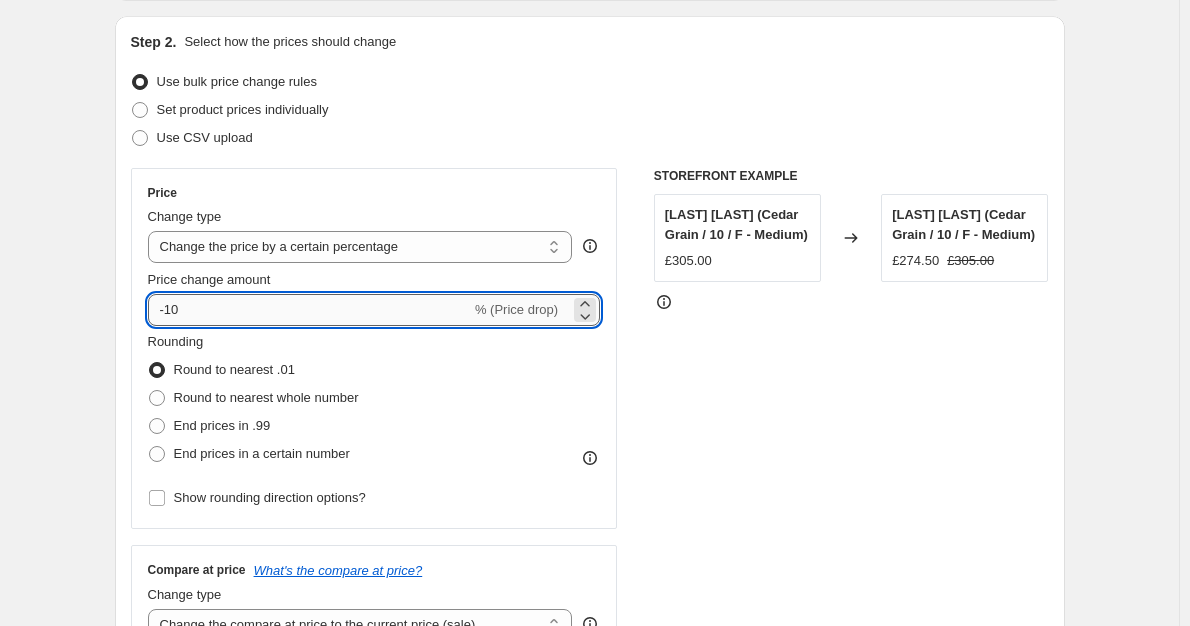 click on "-10" at bounding box center [309, 310] 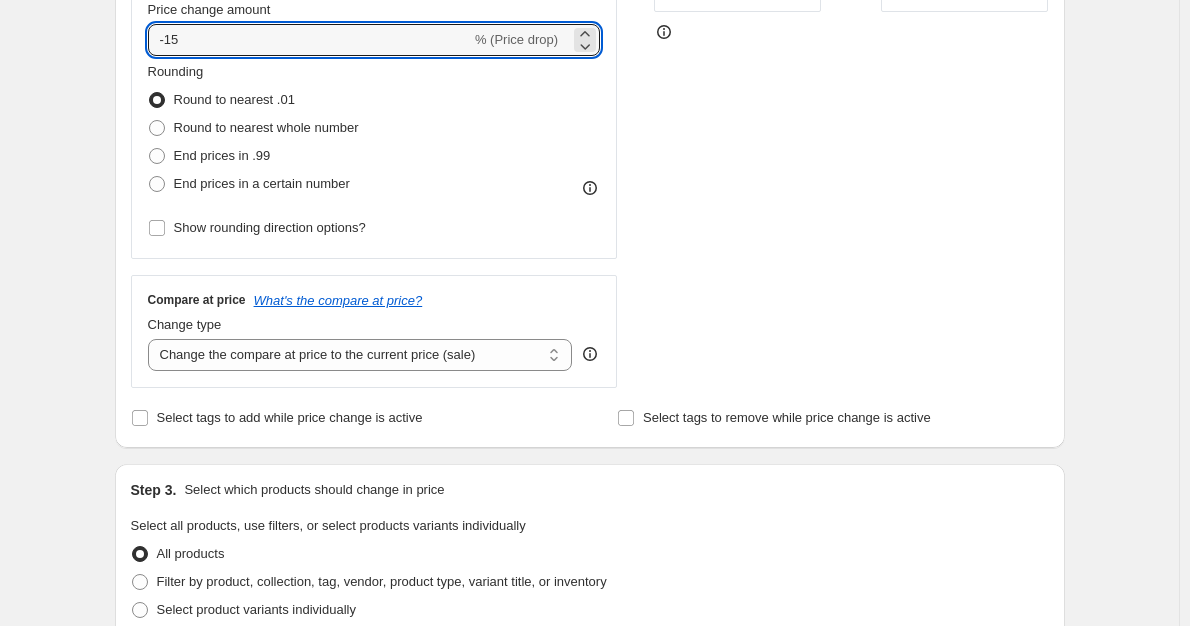 scroll, scrollTop: 500, scrollLeft: 0, axis: vertical 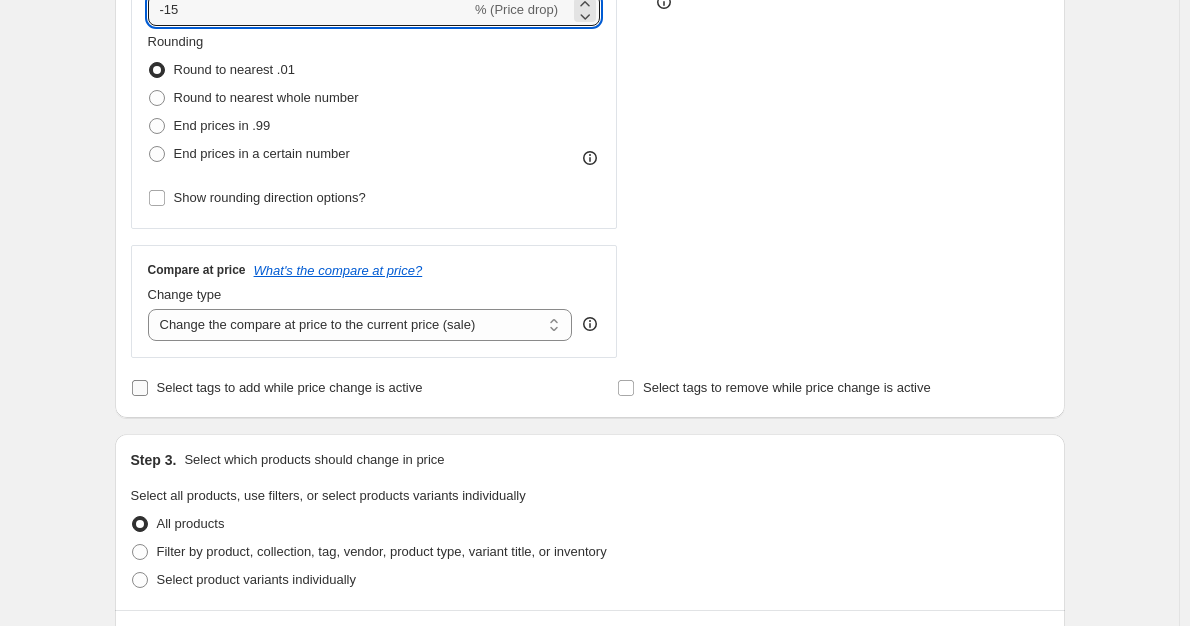 type on "-15" 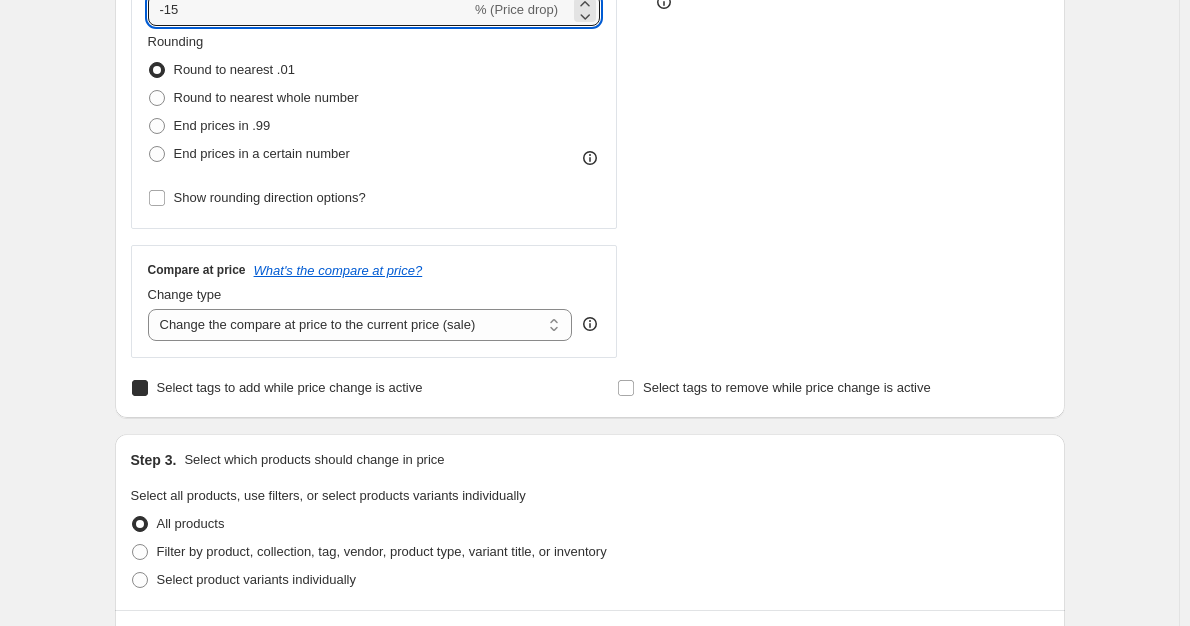 checkbox on "true" 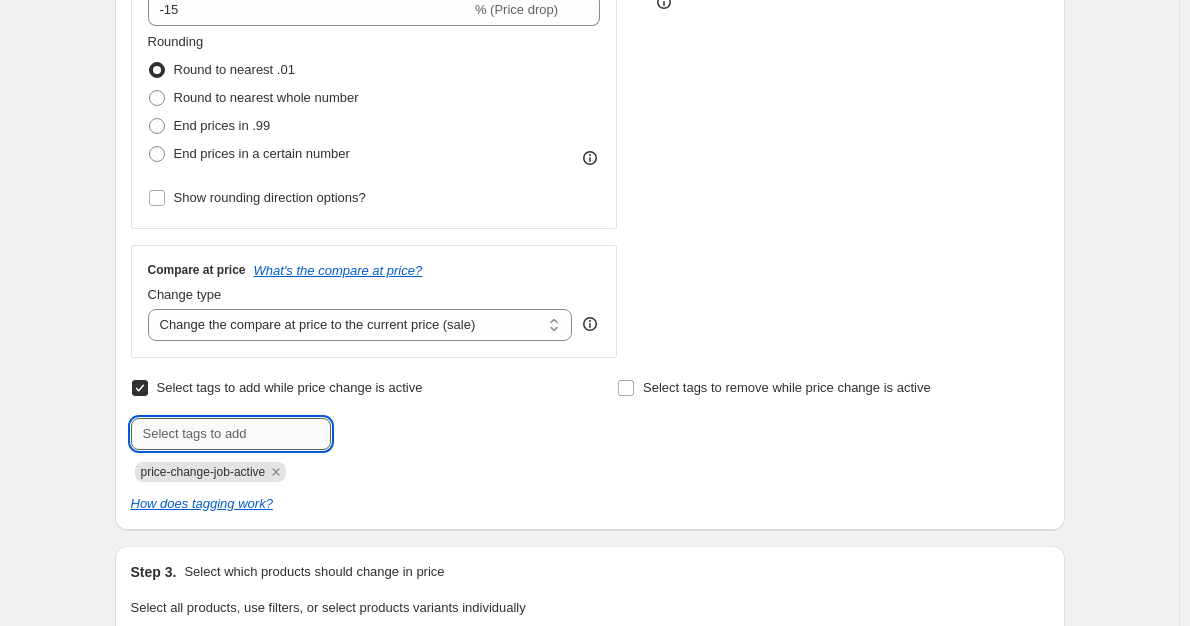 click at bounding box center (231, 434) 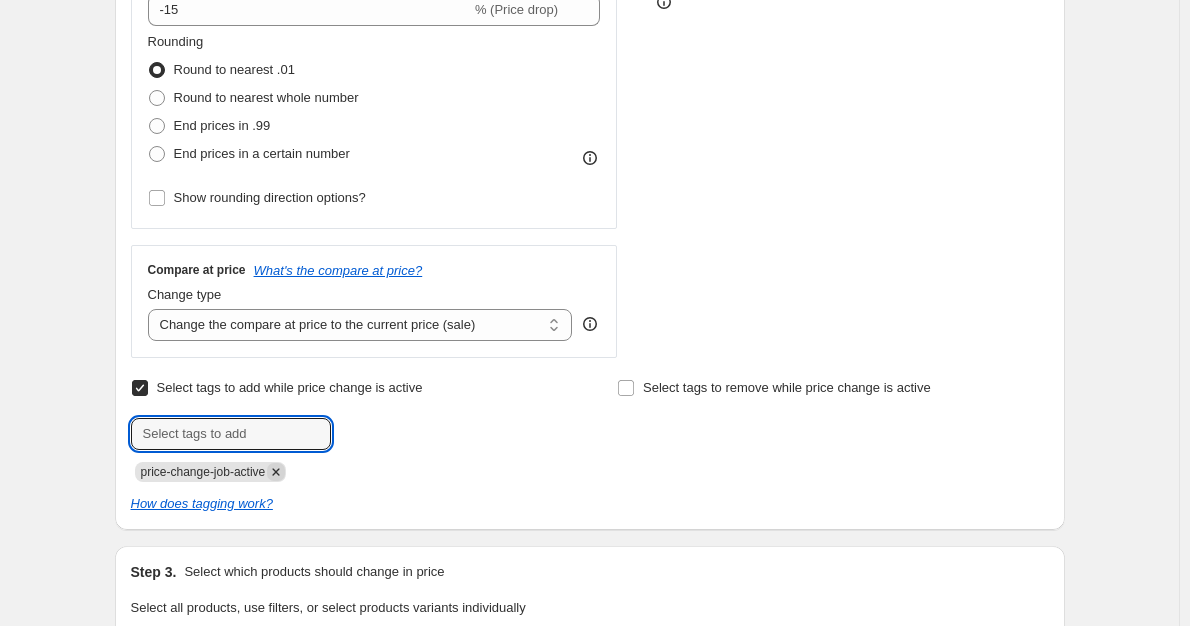 click 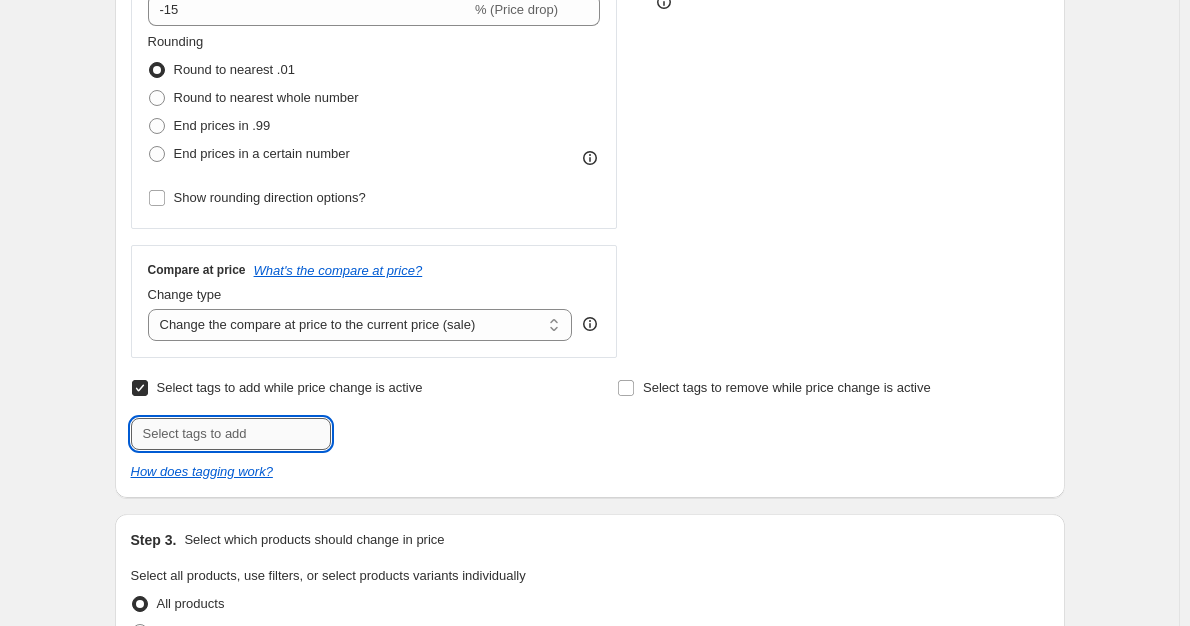 click at bounding box center [231, 434] 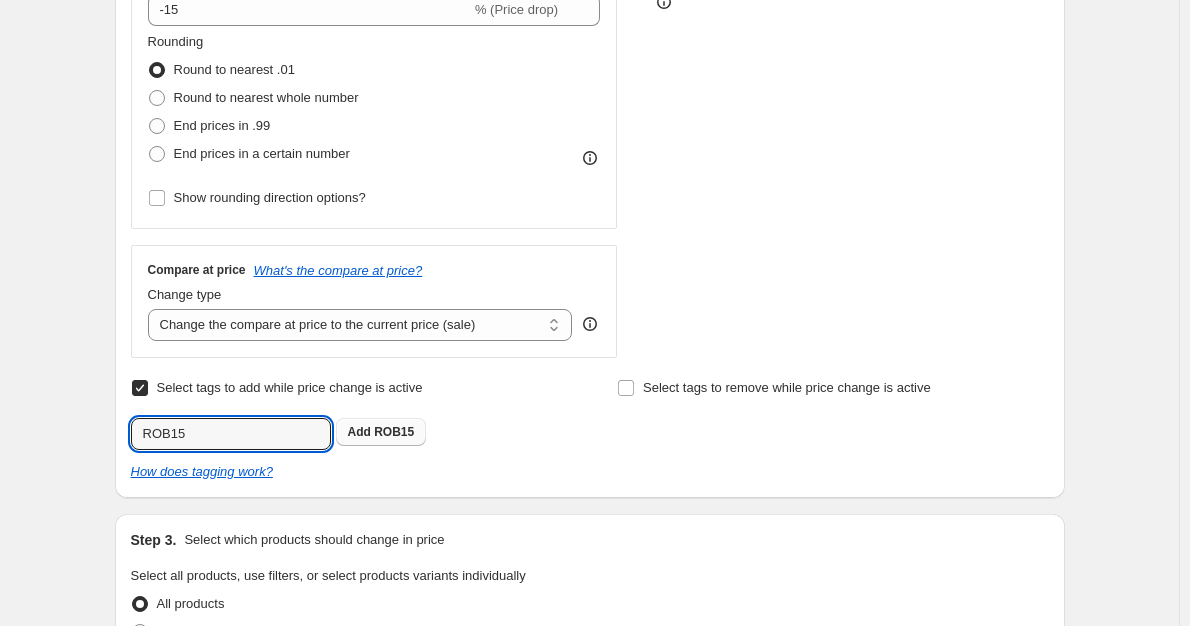 type on "ROB15" 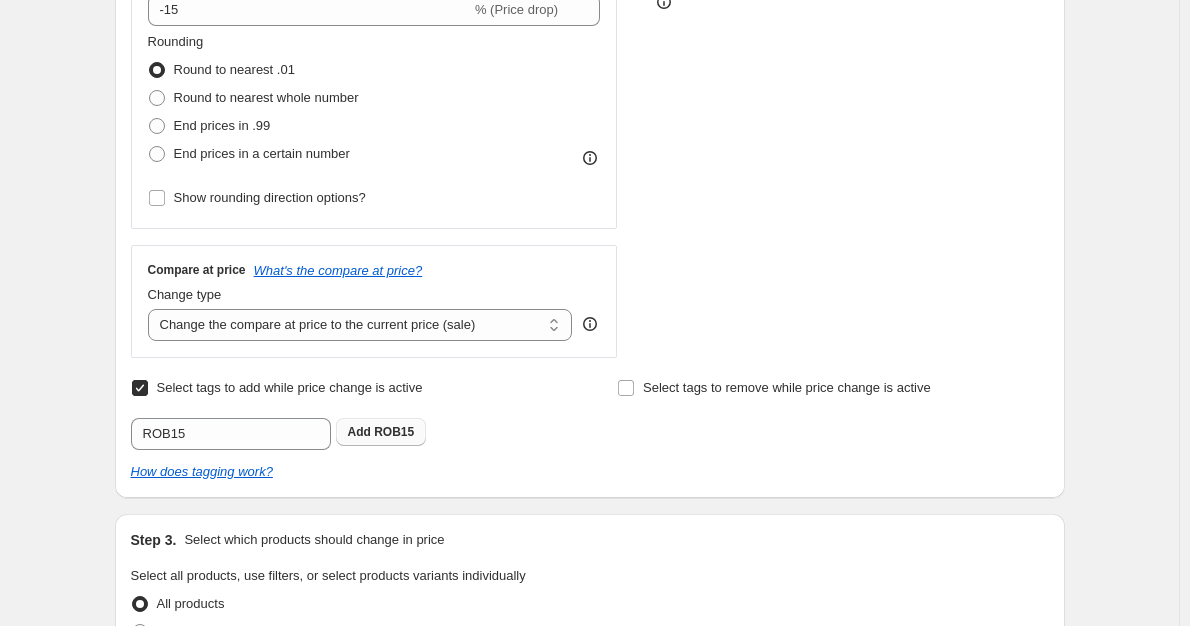 click on "Add   ROB15" at bounding box center [381, 432] 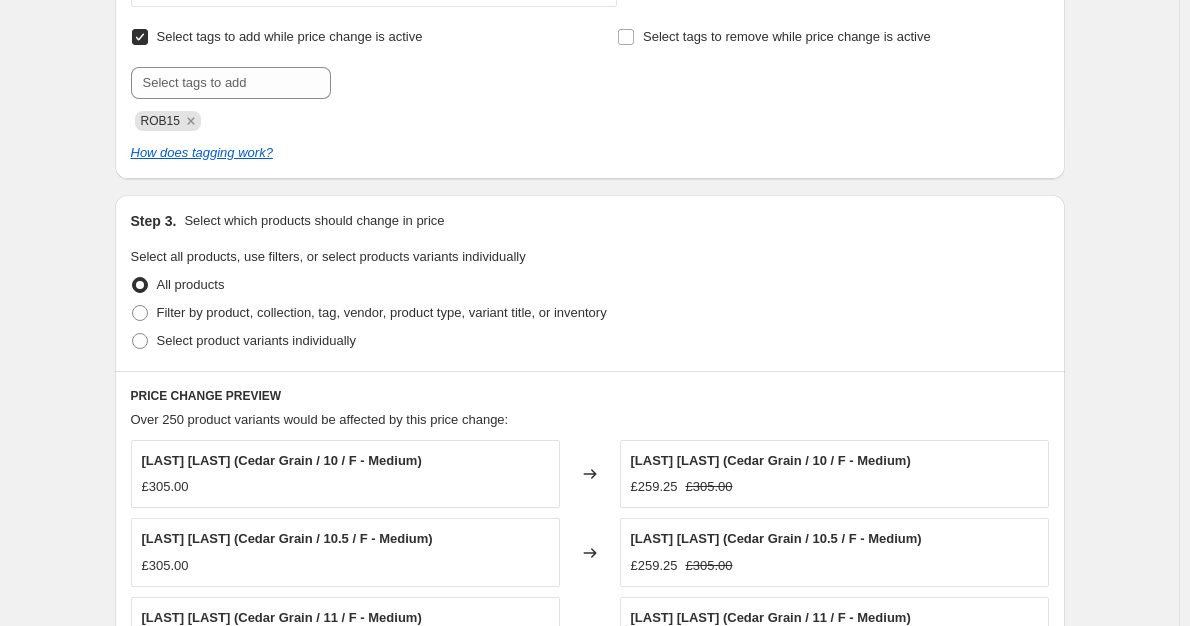 scroll, scrollTop: 900, scrollLeft: 0, axis: vertical 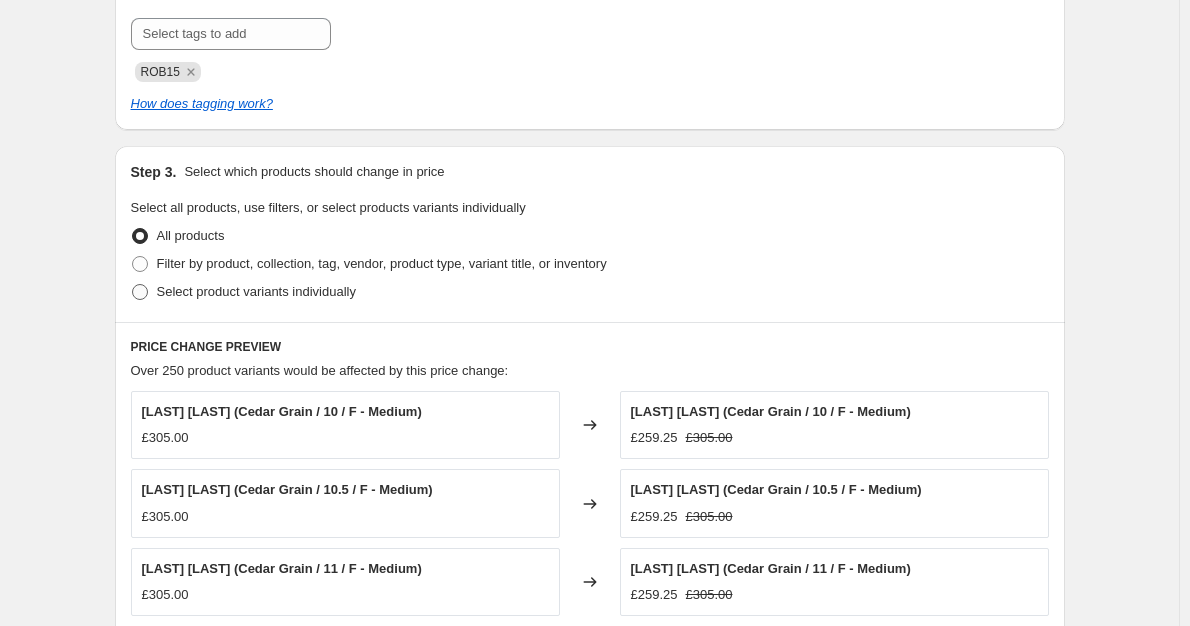 click on "Select product variants individually" at bounding box center (256, 291) 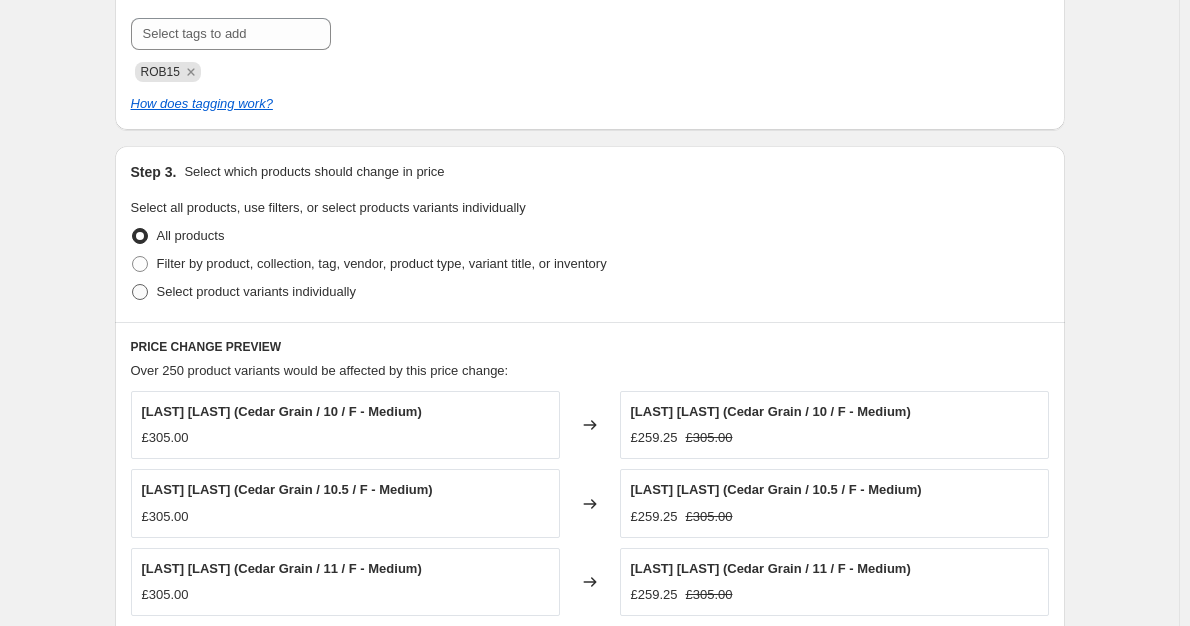 radio on "true" 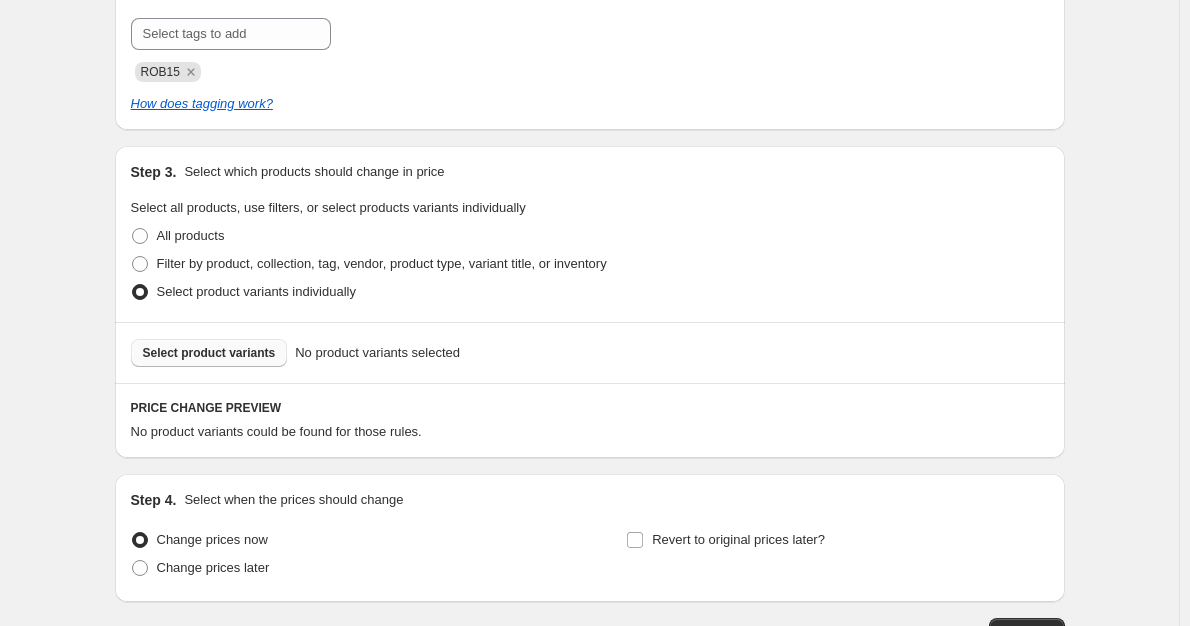 click on "Select product variants" at bounding box center (209, 353) 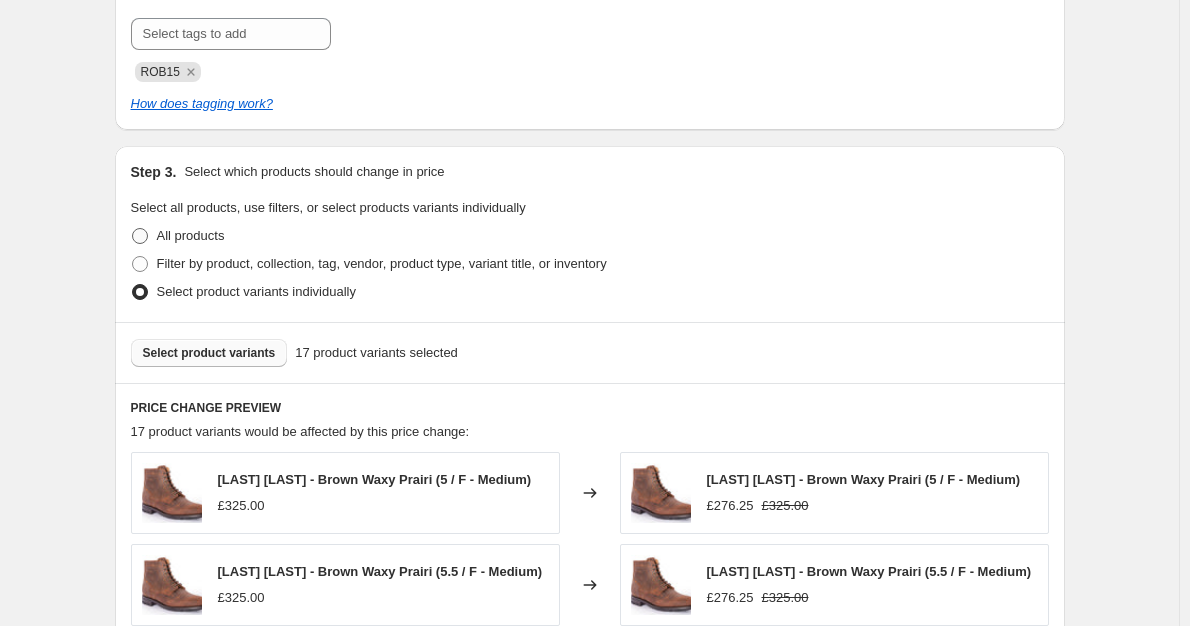 click on "All products" at bounding box center [191, 235] 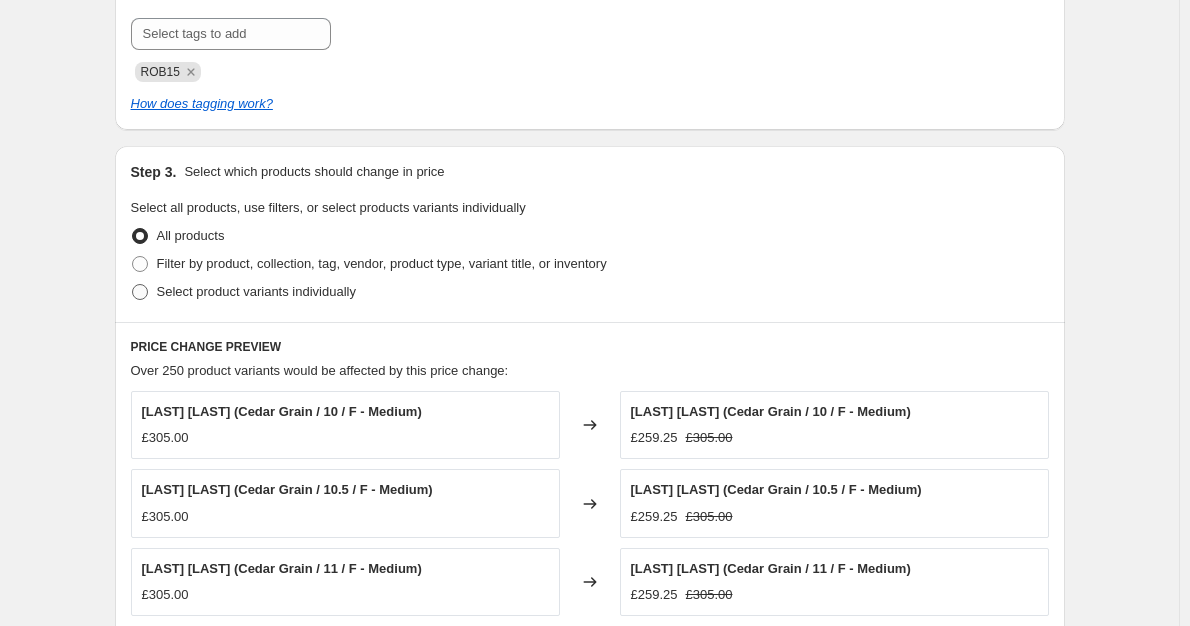 click on "Select product variants individually" at bounding box center [256, 291] 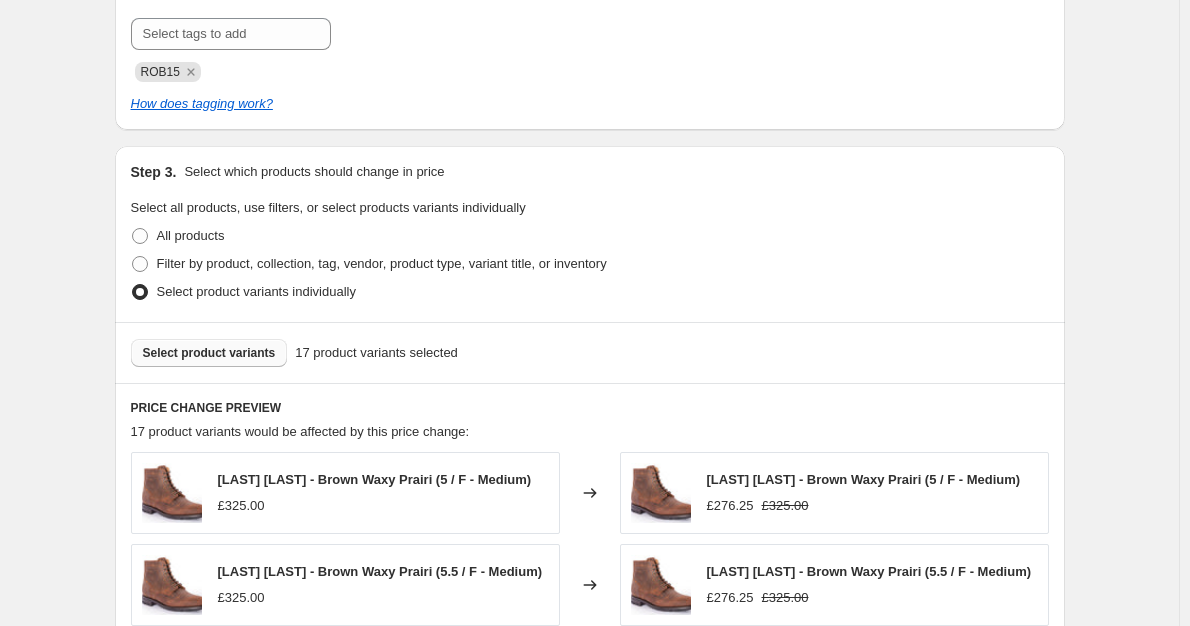 click on "Select product variants" at bounding box center [209, 353] 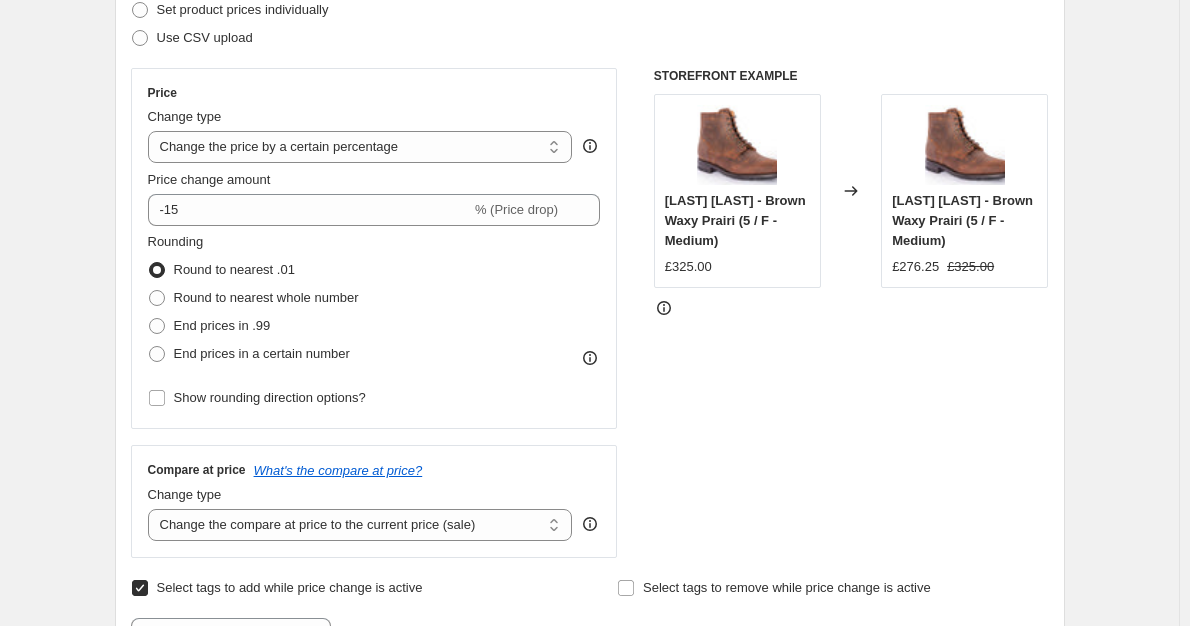 scroll, scrollTop: 0, scrollLeft: 0, axis: both 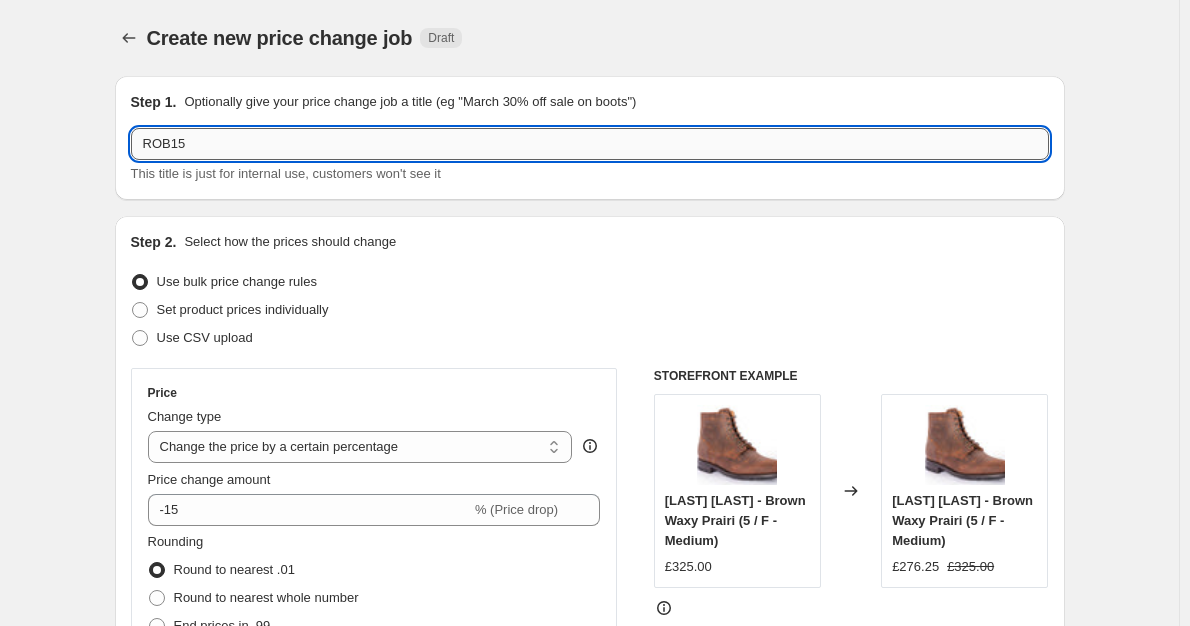 click on "ROB15" at bounding box center (590, 144) 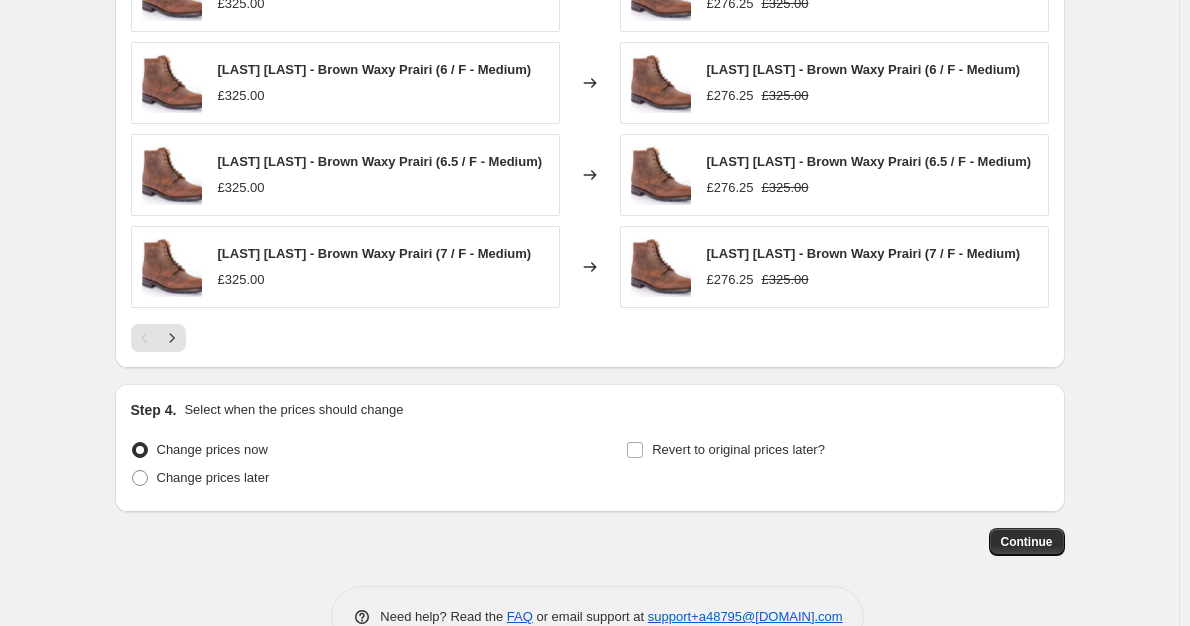 scroll, scrollTop: 1579, scrollLeft: 0, axis: vertical 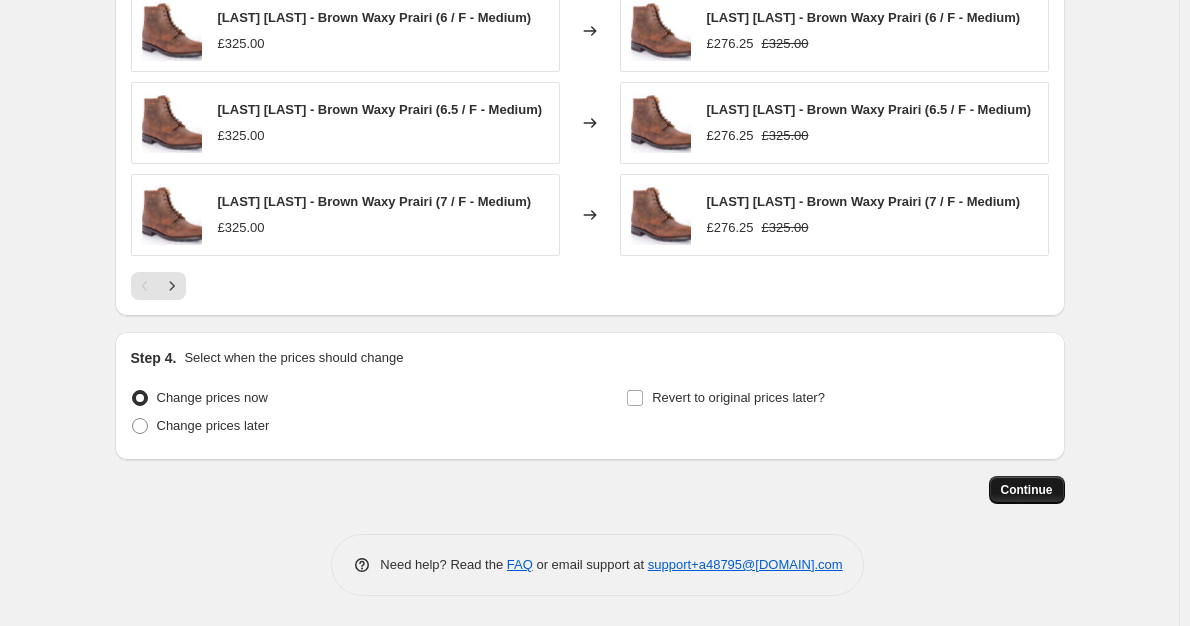 click on "Continue" at bounding box center [1027, 490] 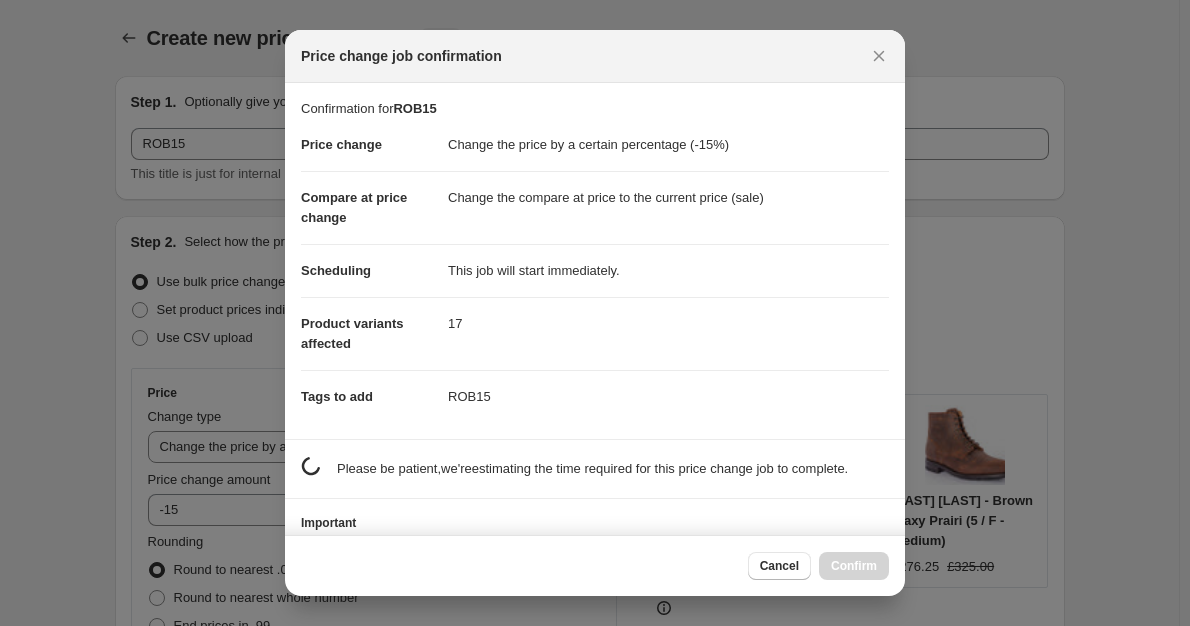 scroll, scrollTop: 1579, scrollLeft: 0, axis: vertical 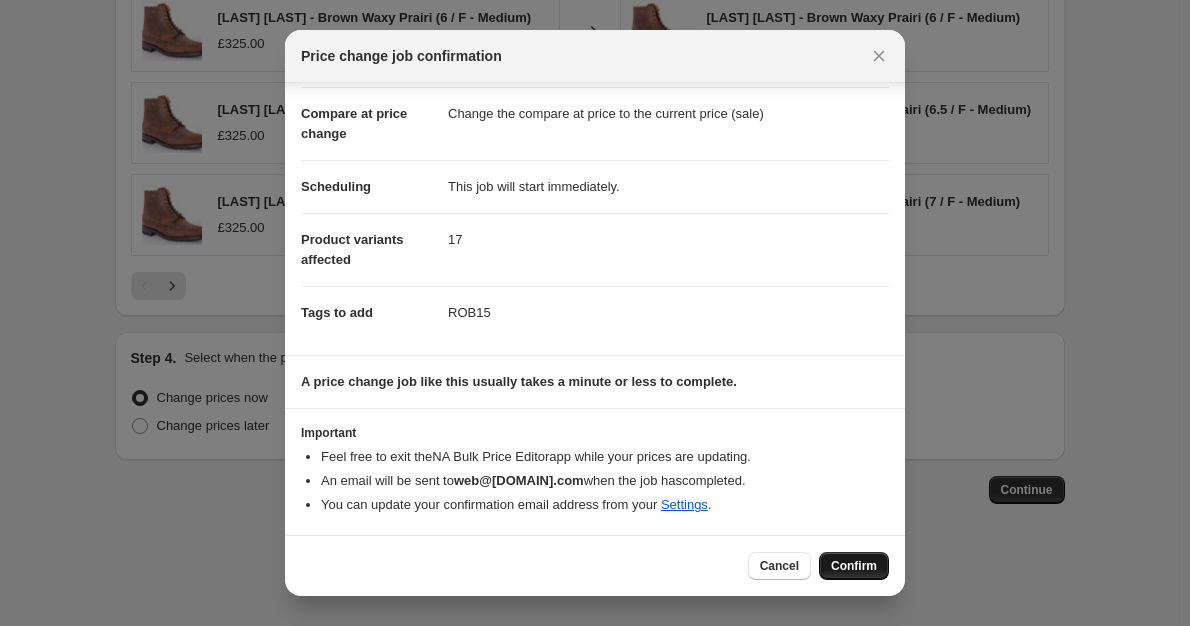click on "Confirm" at bounding box center [854, 566] 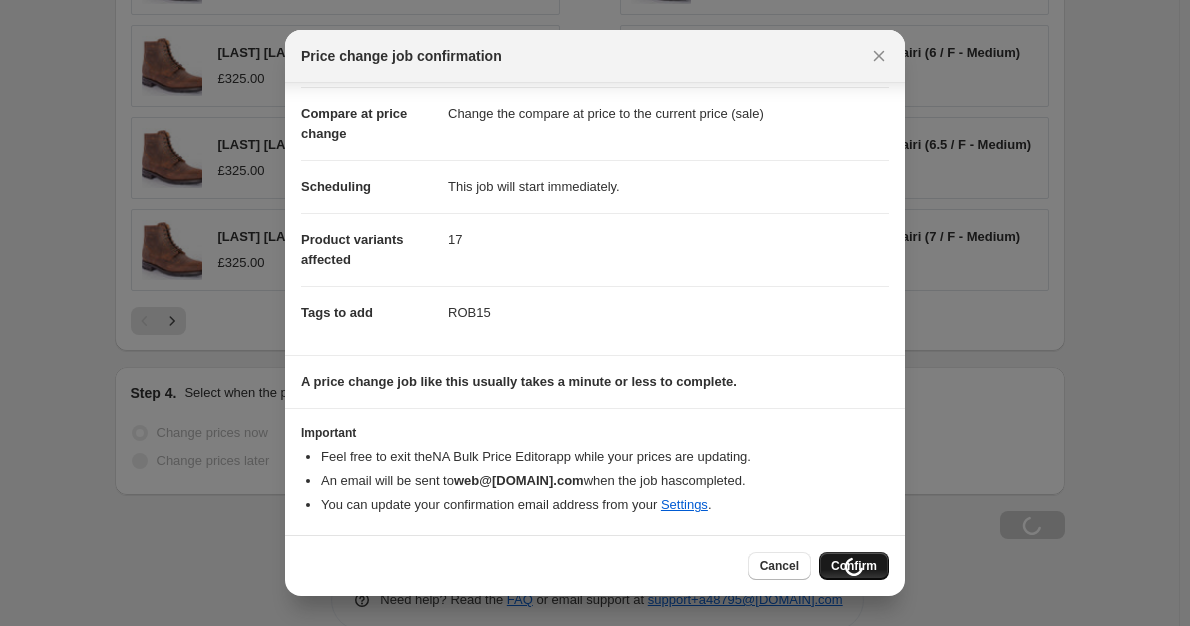 scroll, scrollTop: 1647, scrollLeft: 0, axis: vertical 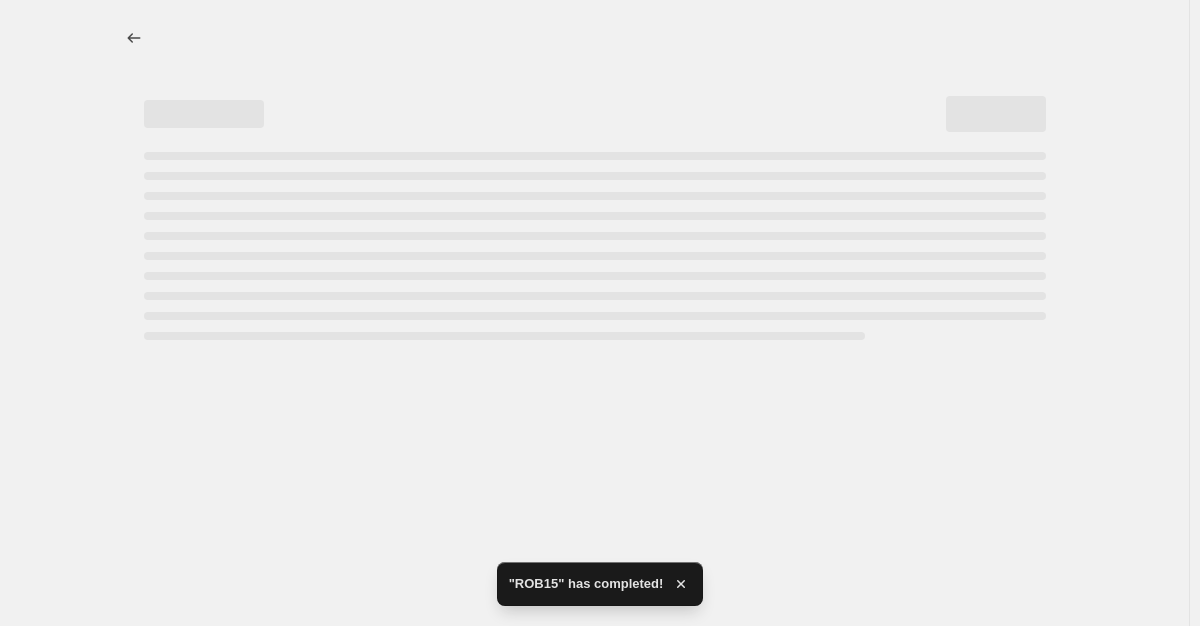 select on "percentage" 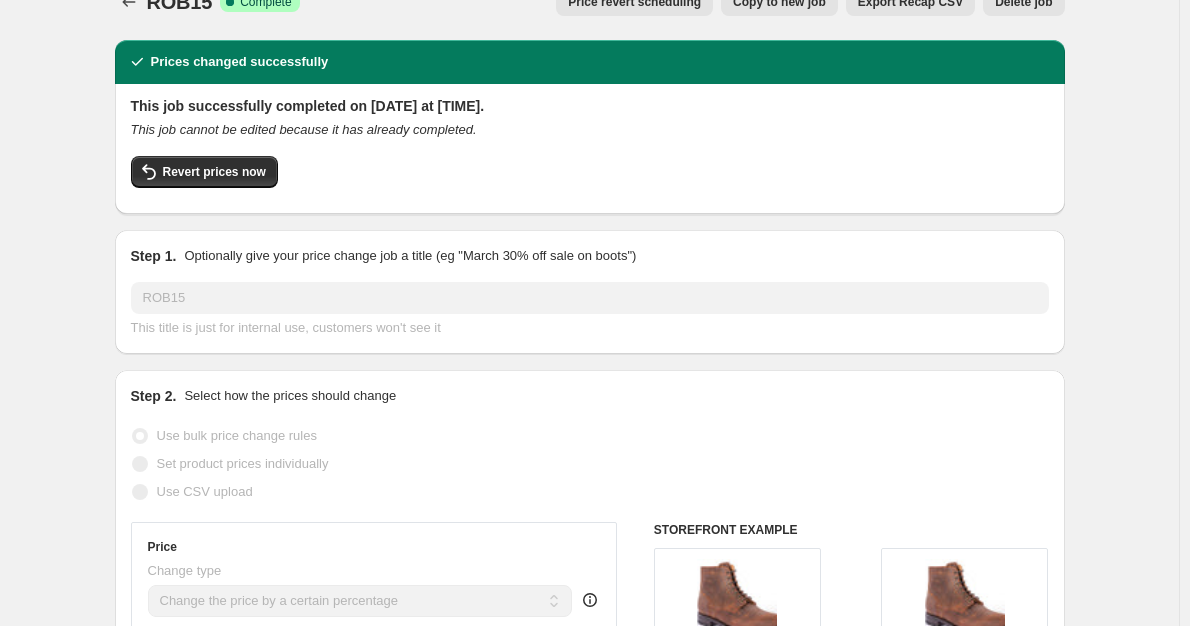 scroll, scrollTop: 0, scrollLeft: 0, axis: both 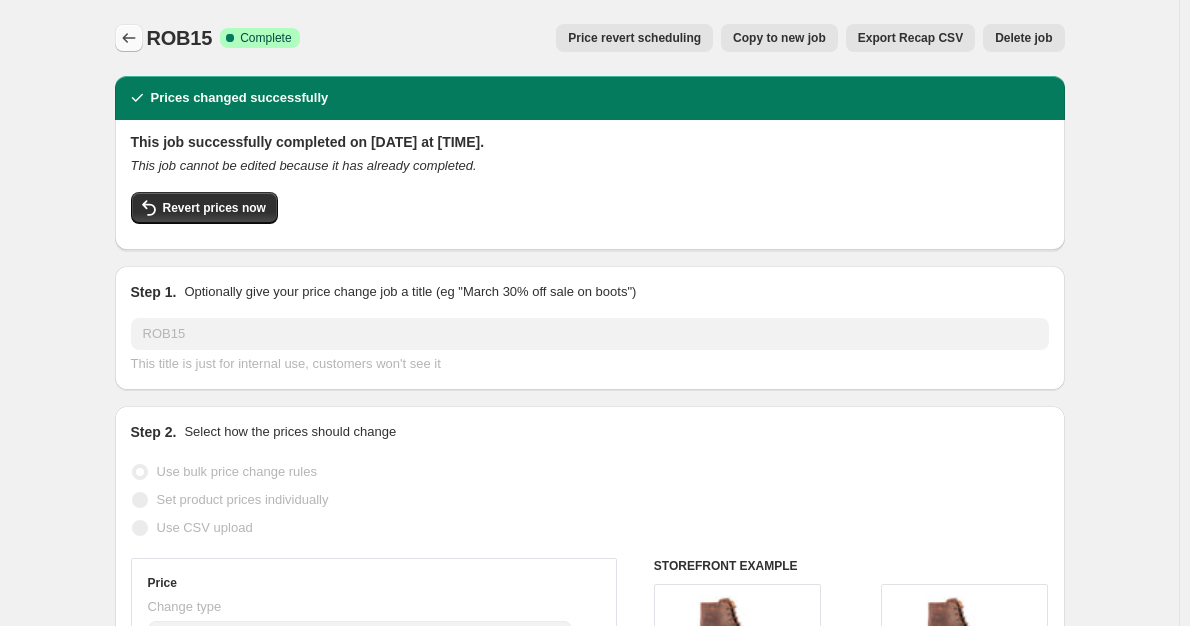 click 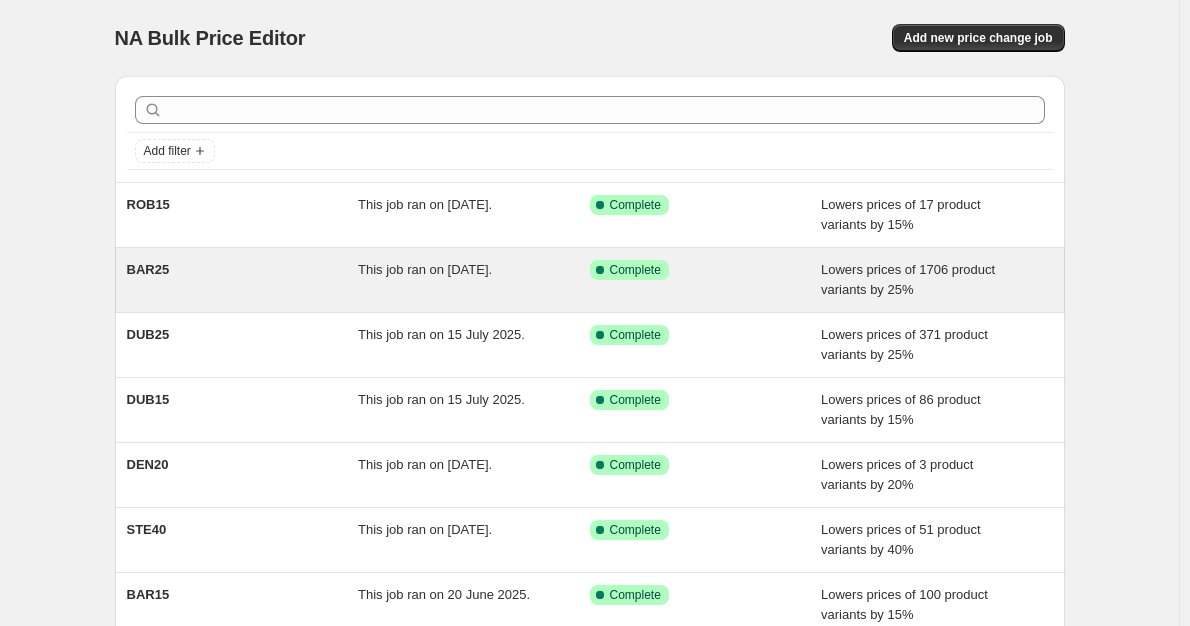 click on "BAR25" at bounding box center [243, 280] 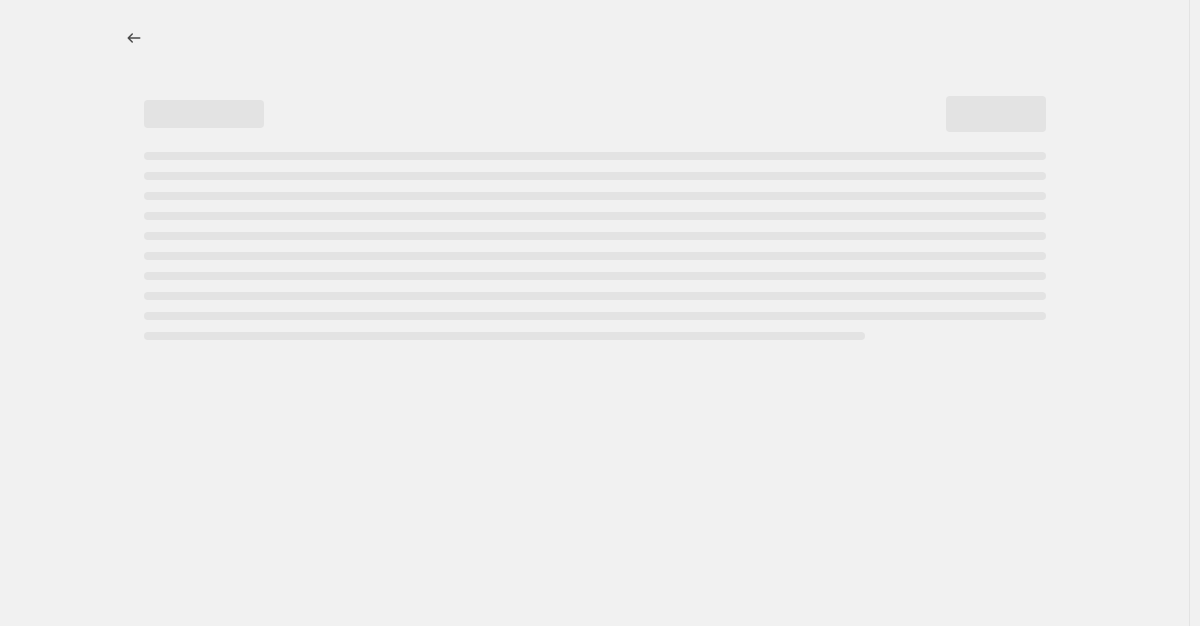 select on "percentage" 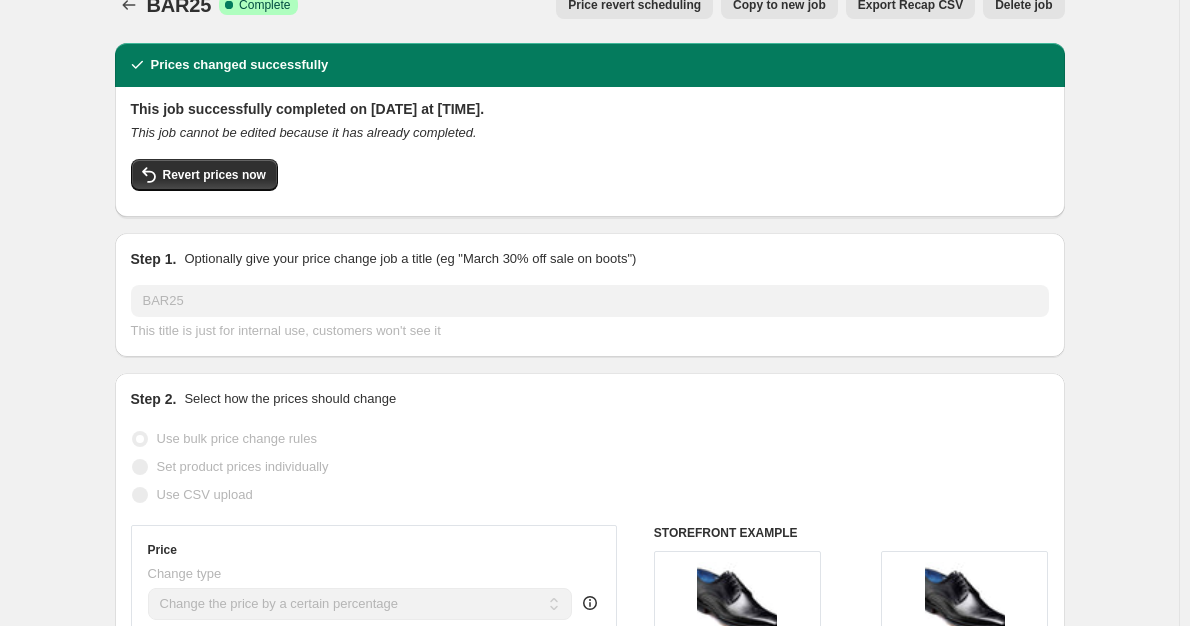 scroll, scrollTop: 0, scrollLeft: 0, axis: both 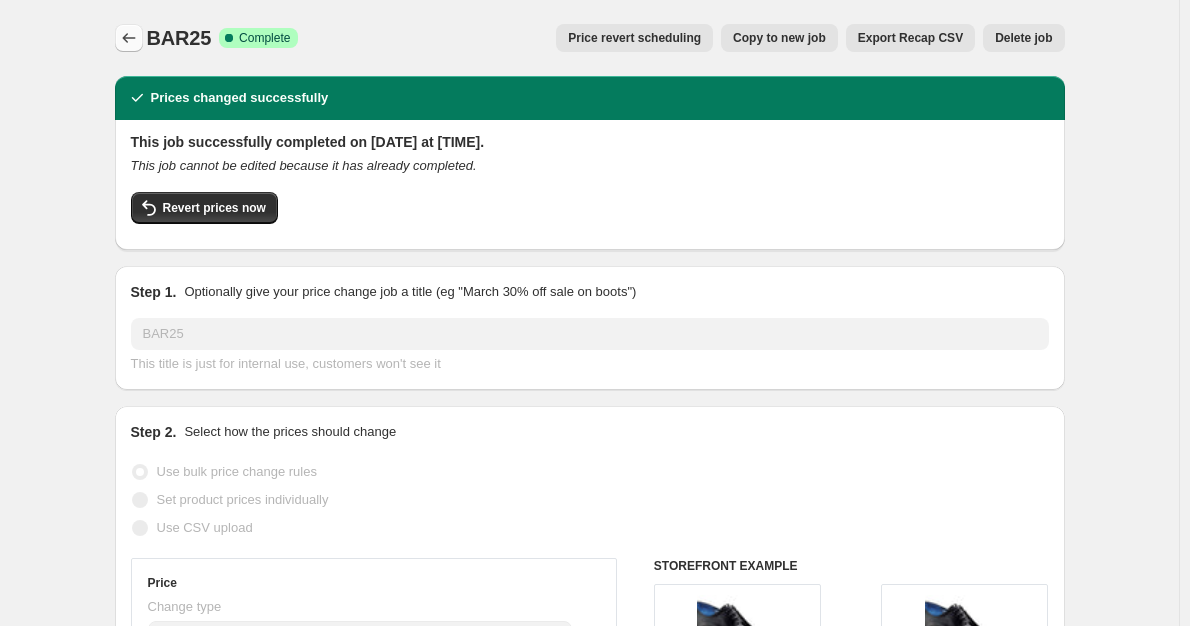 click 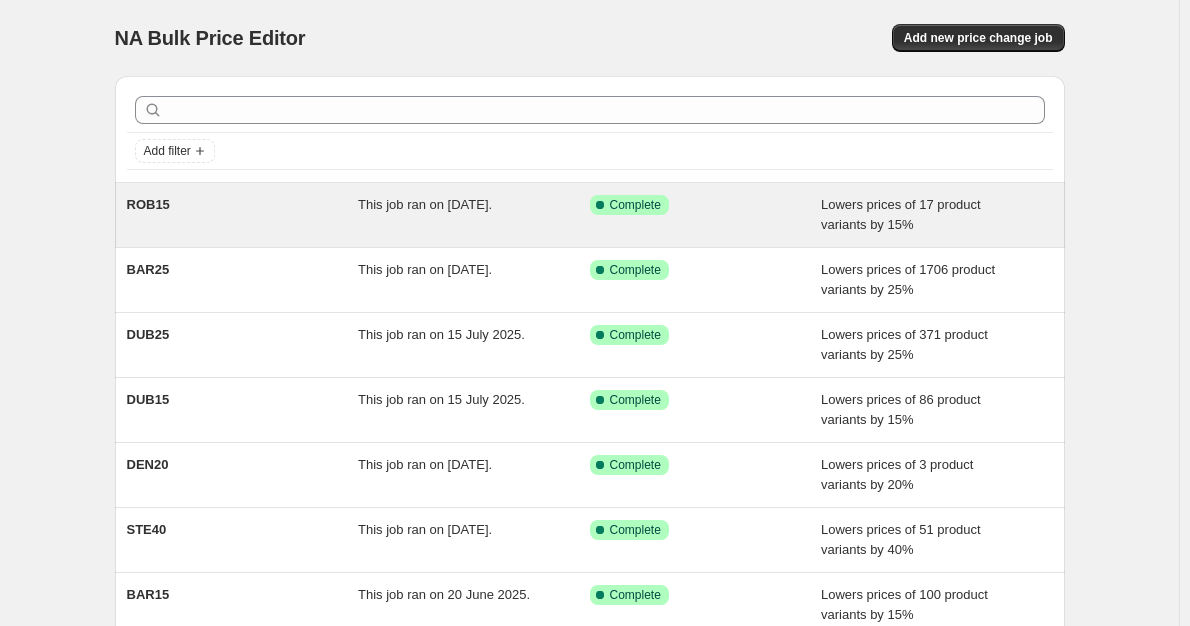 click on "ROB15" at bounding box center (243, 215) 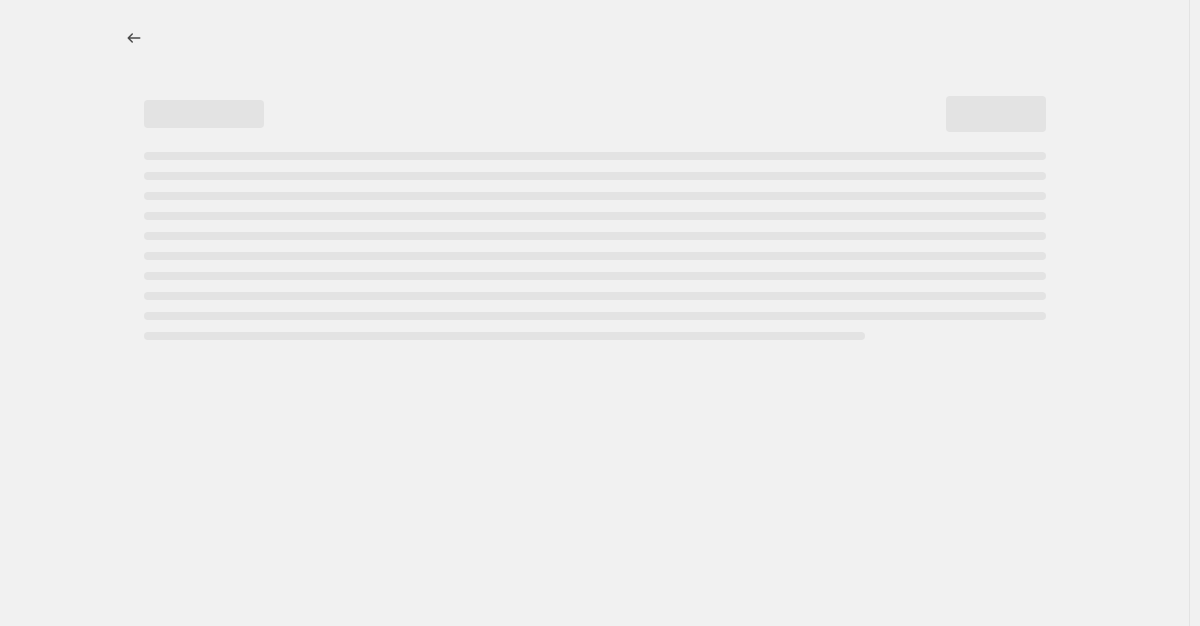 select on "percentage" 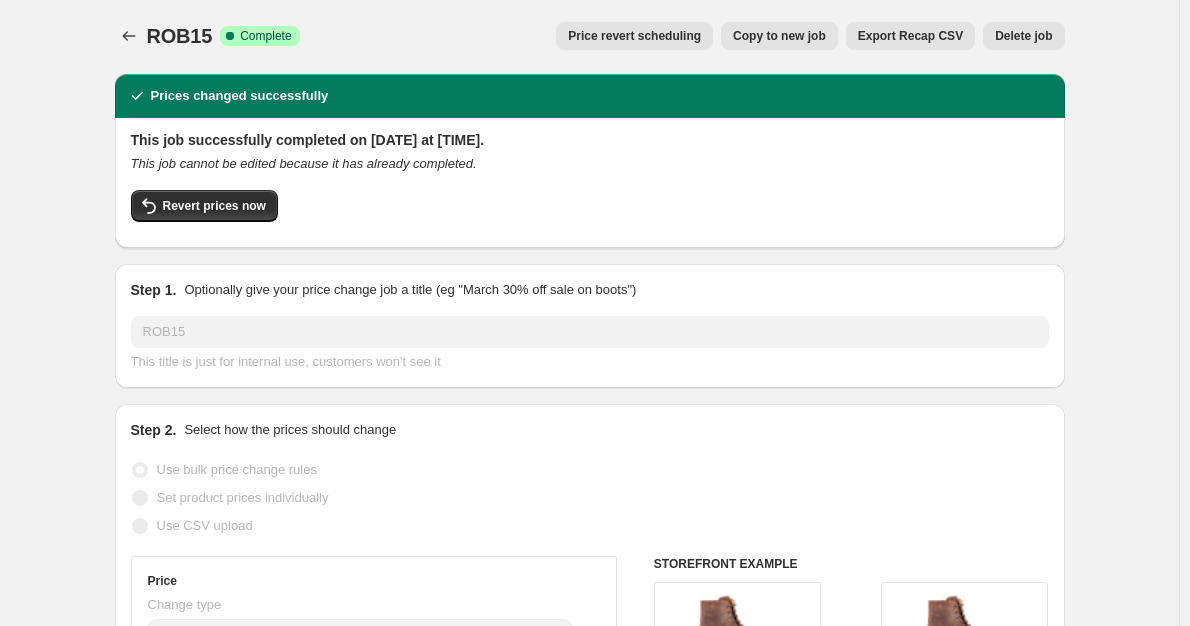 scroll, scrollTop: 0, scrollLeft: 0, axis: both 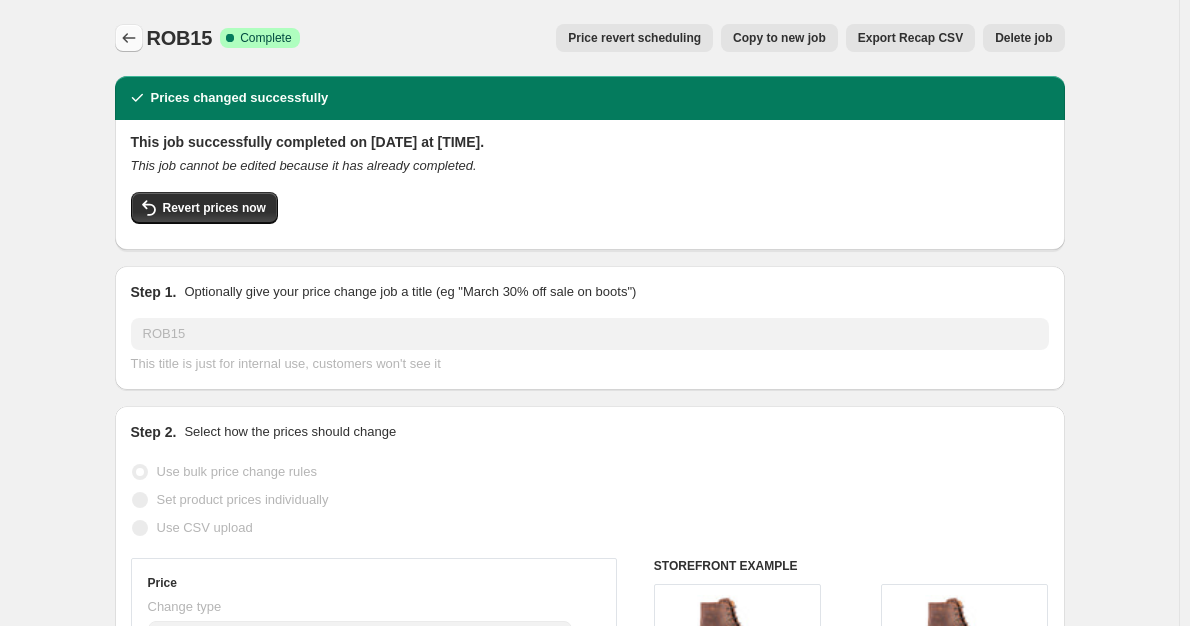 click 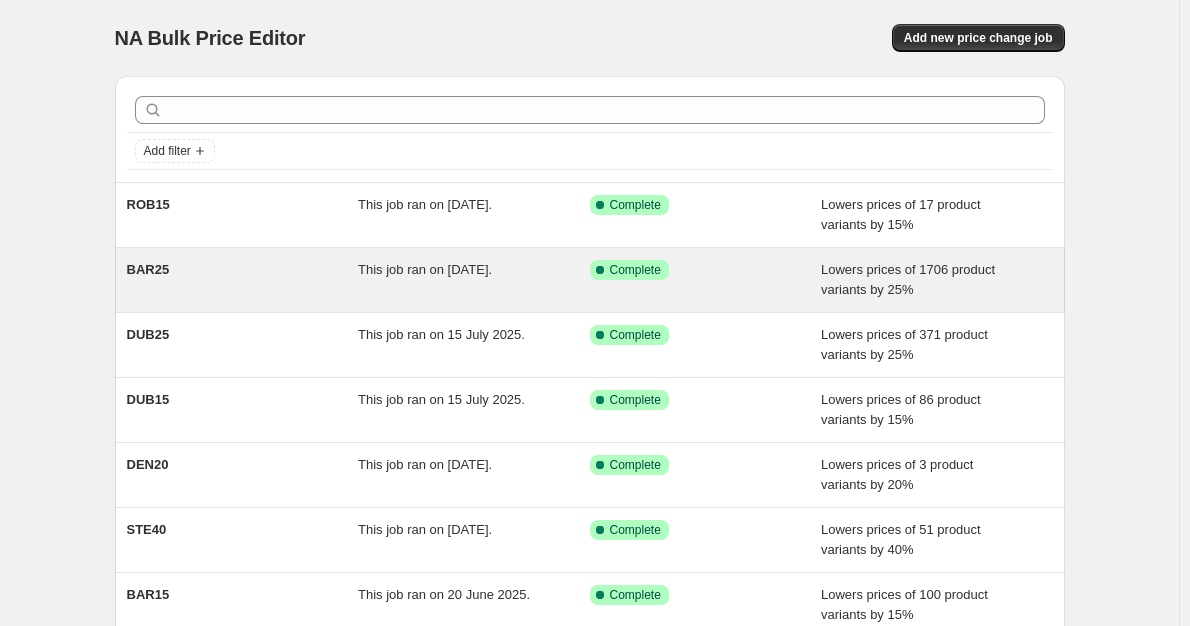 click on "BAR25" at bounding box center (243, 280) 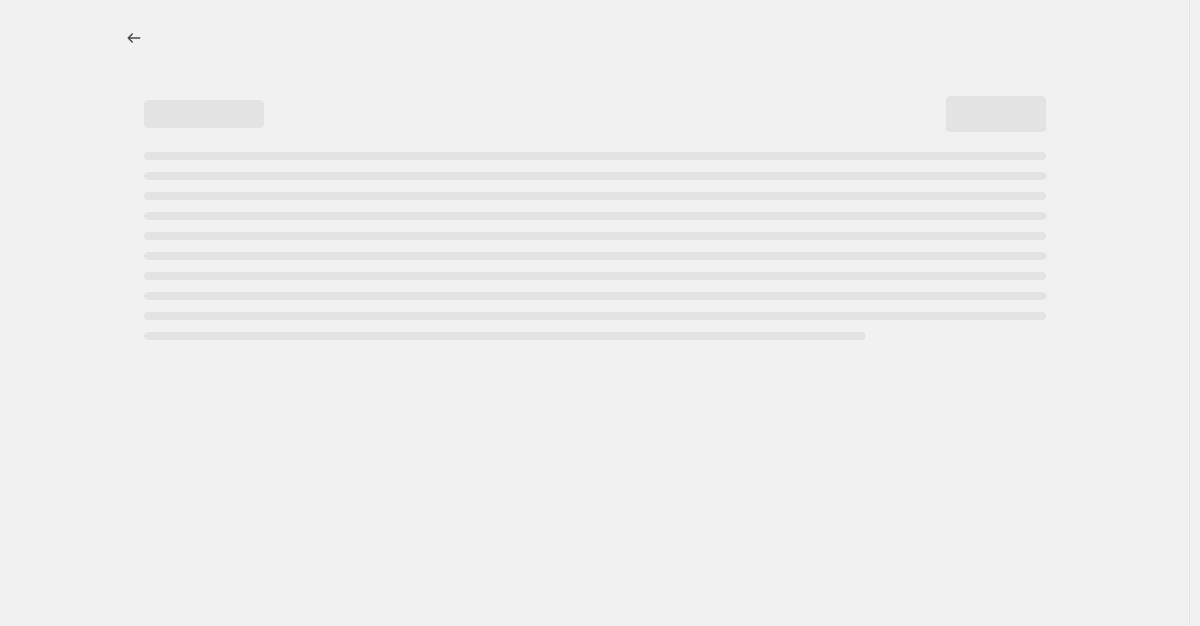 select on "percentage" 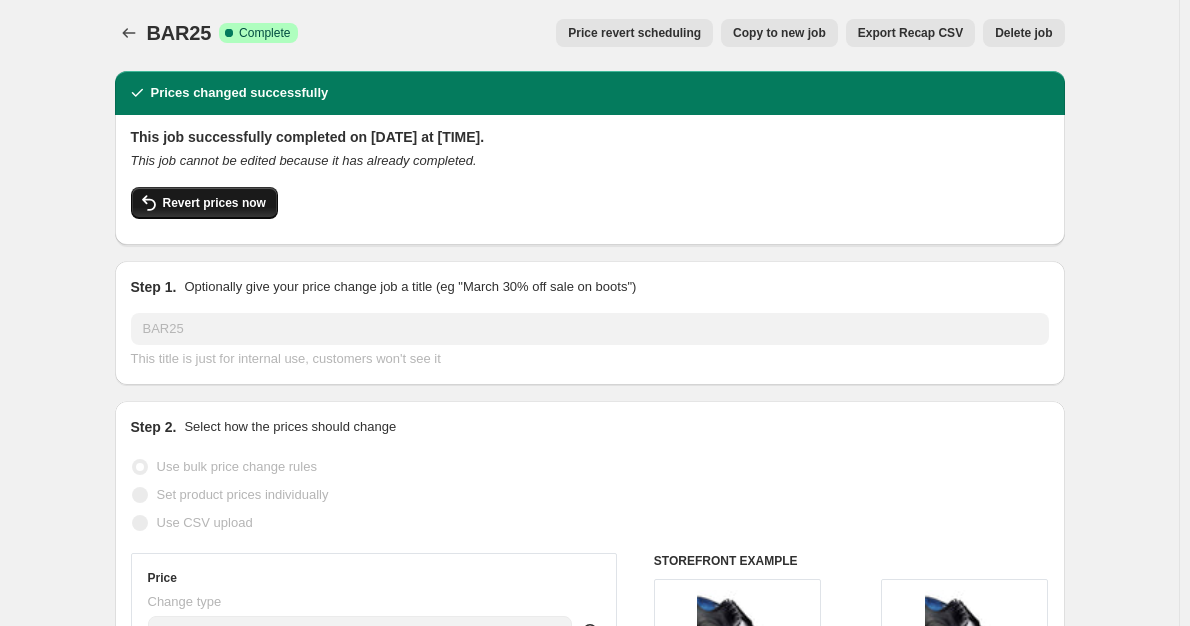 scroll, scrollTop: 0, scrollLeft: 0, axis: both 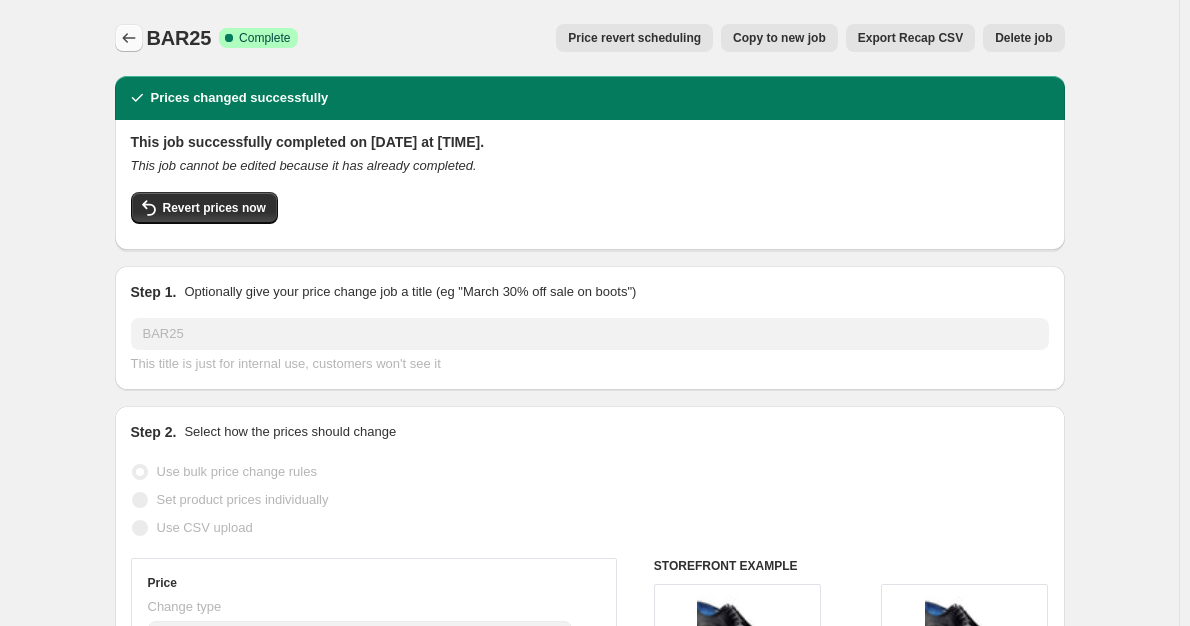 click 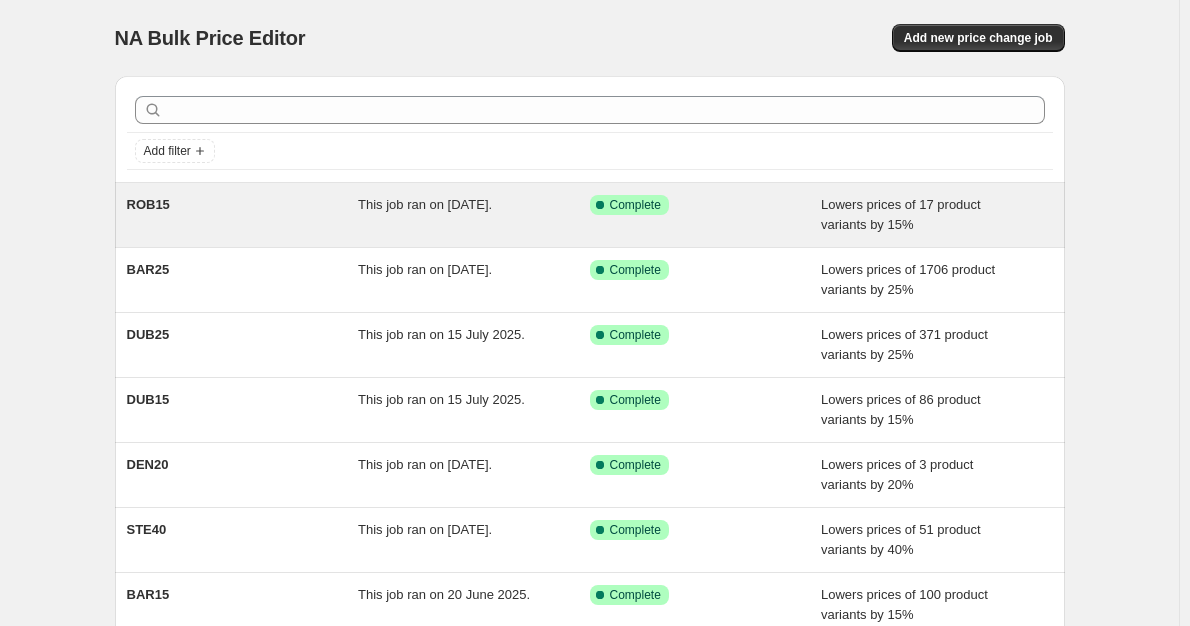click on "ROB15" at bounding box center (243, 215) 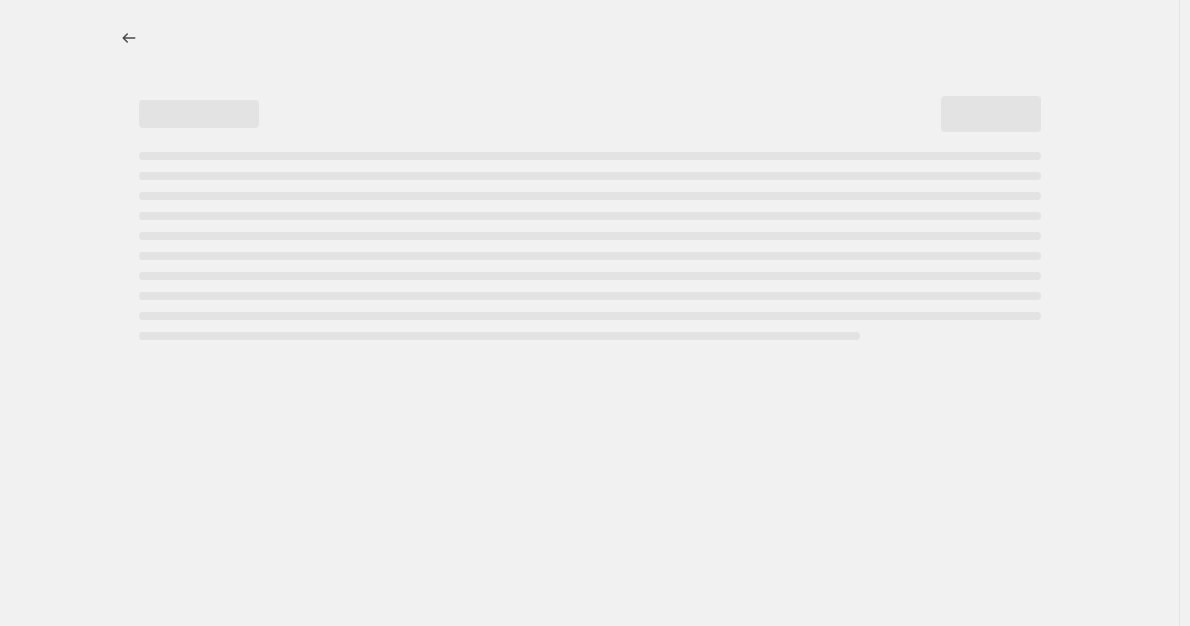 select on "percentage" 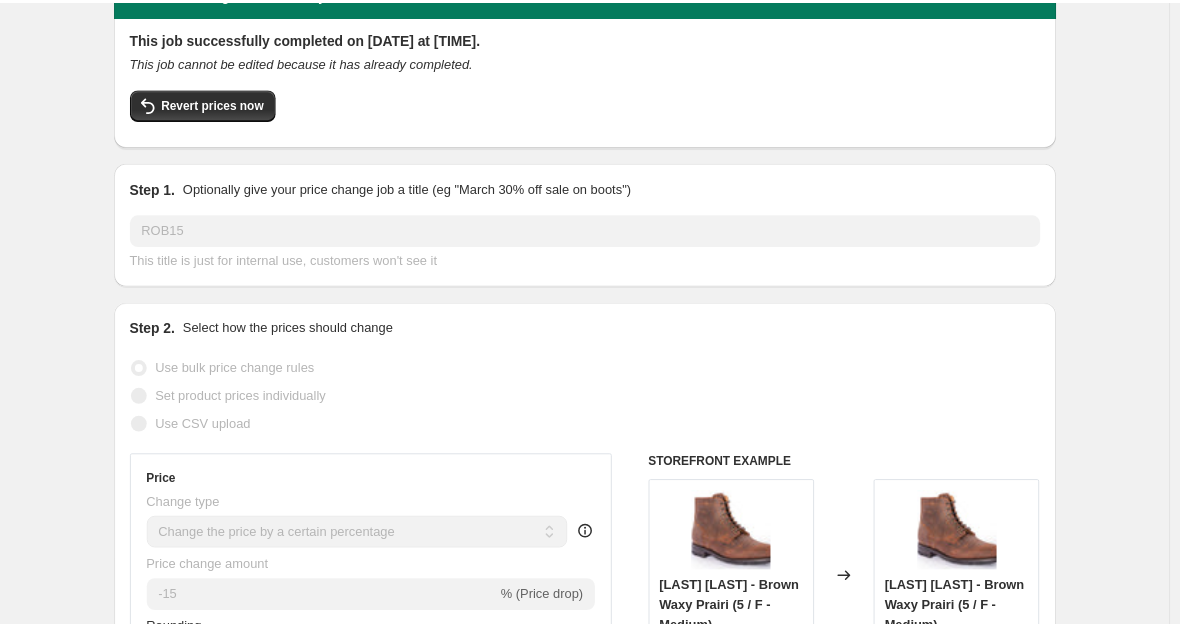 scroll, scrollTop: 0, scrollLeft: 0, axis: both 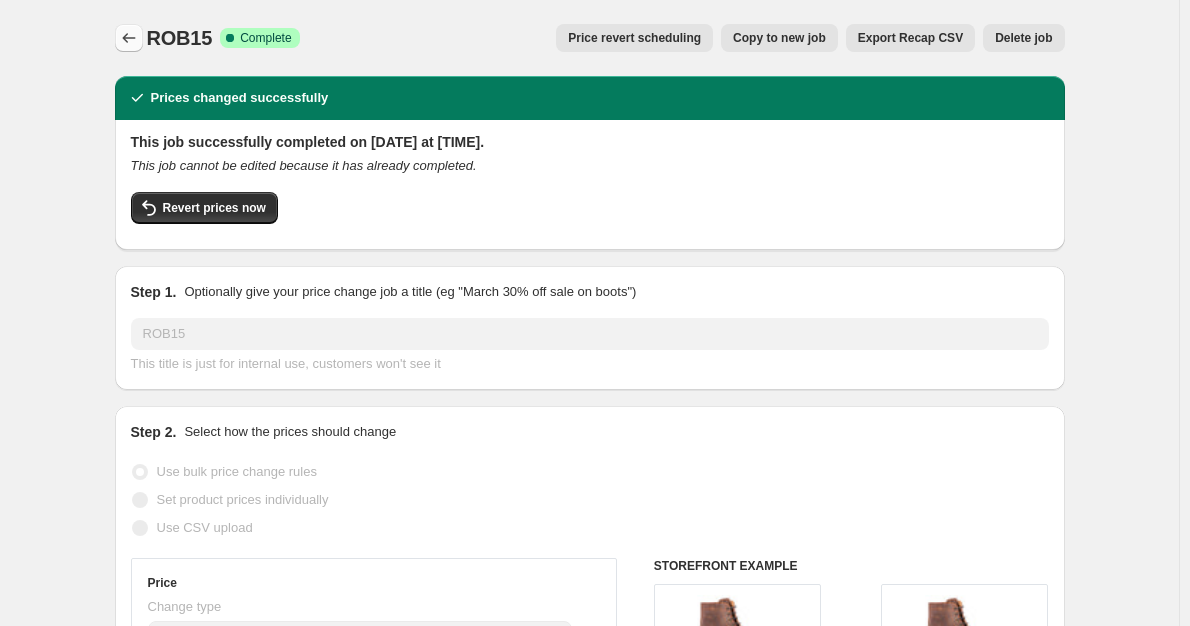 click at bounding box center (129, 38) 